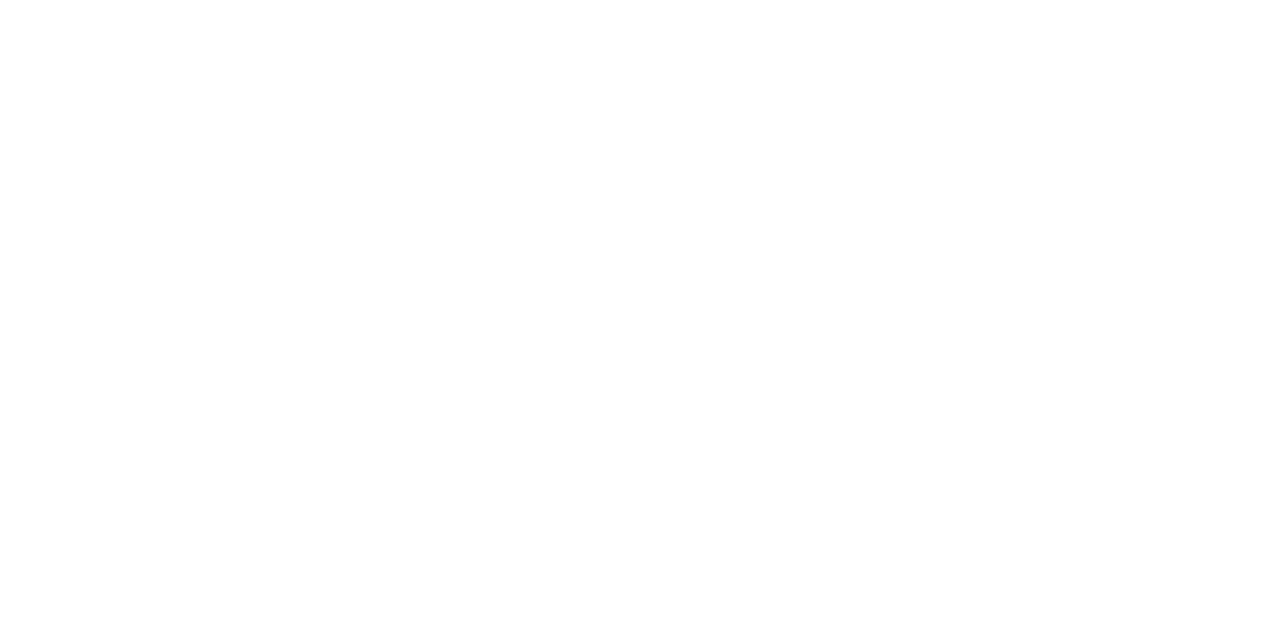 scroll, scrollTop: 0, scrollLeft: 0, axis: both 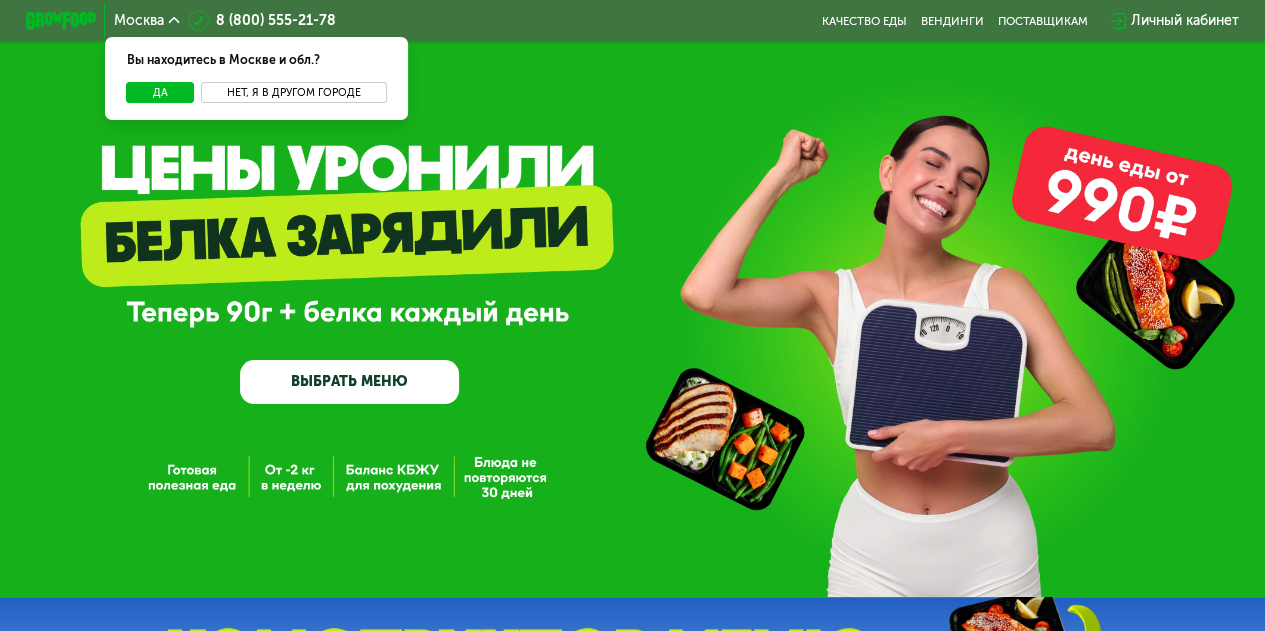 click on "Нет, я в другом городе" at bounding box center (293, 92) 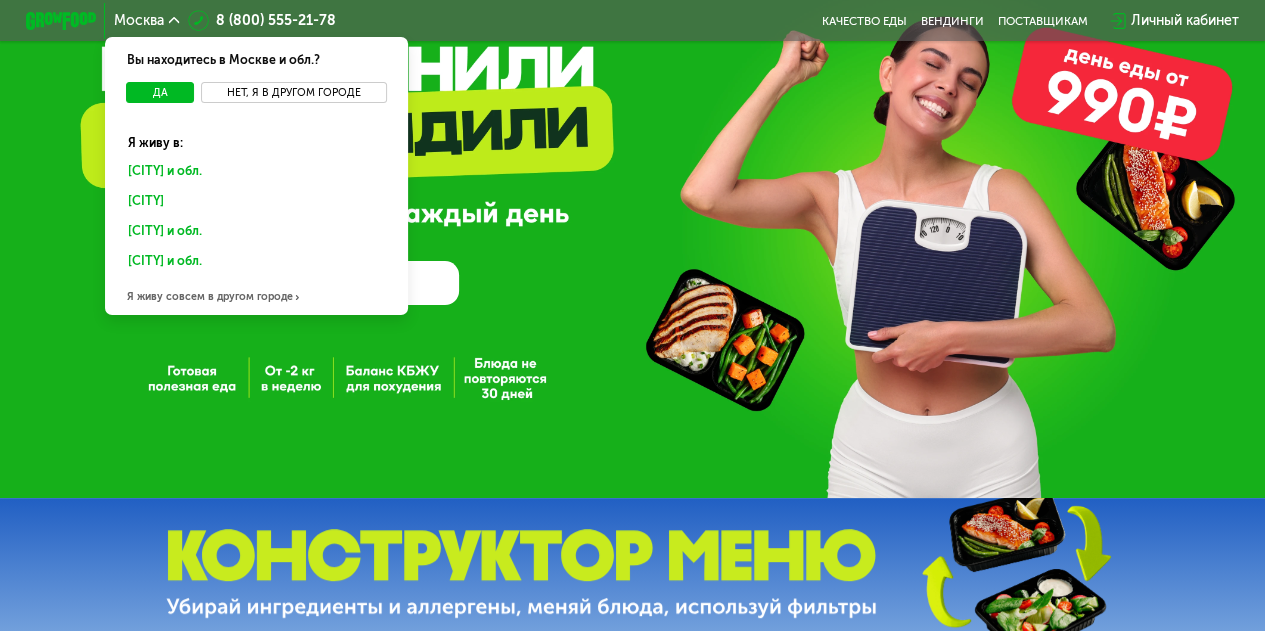 scroll, scrollTop: 0, scrollLeft: 0, axis: both 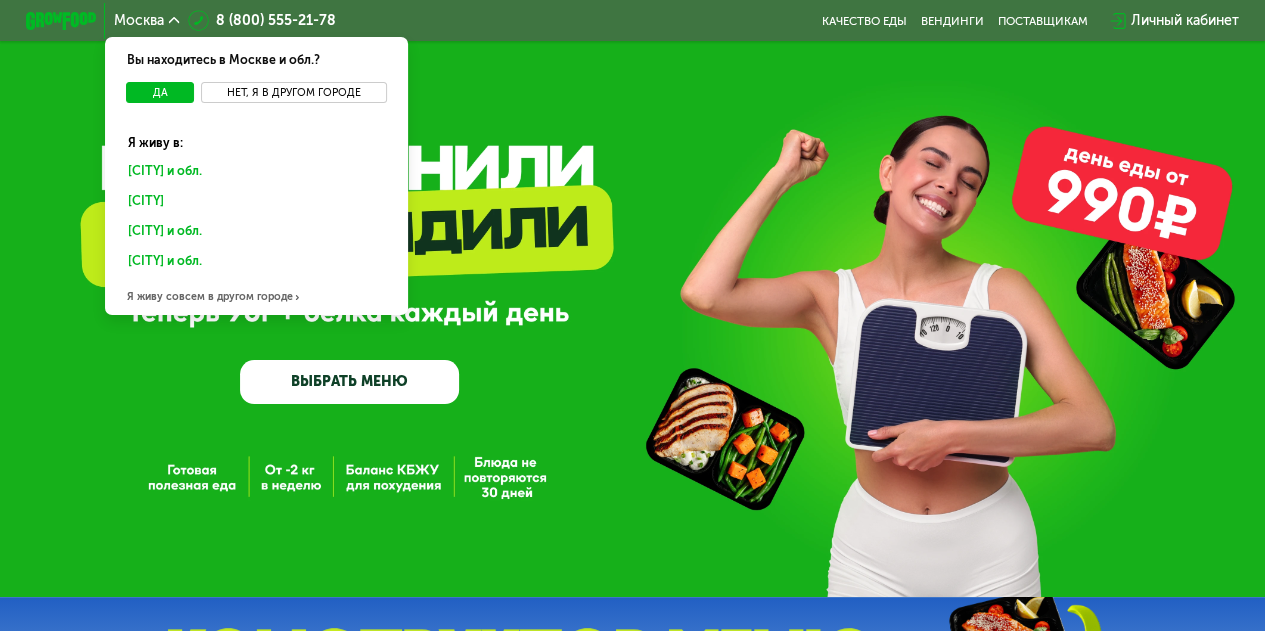 click on "Нет, я в другом городе" at bounding box center [293, 92] 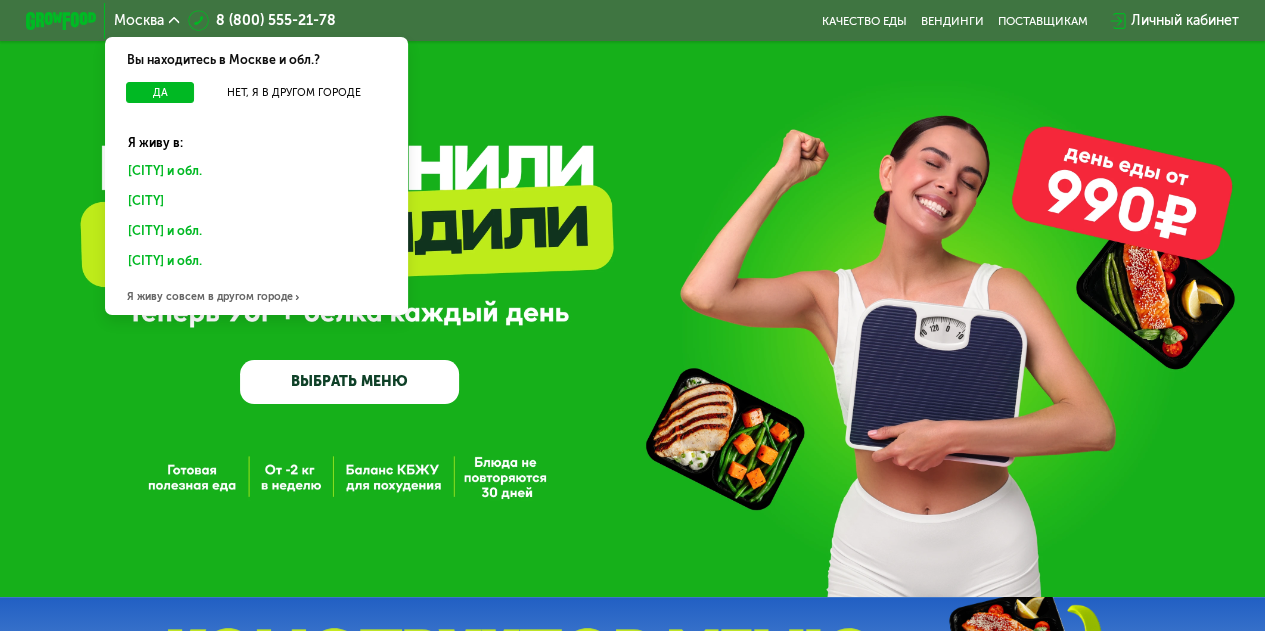 click on "Санкт-Петербурге и обл." 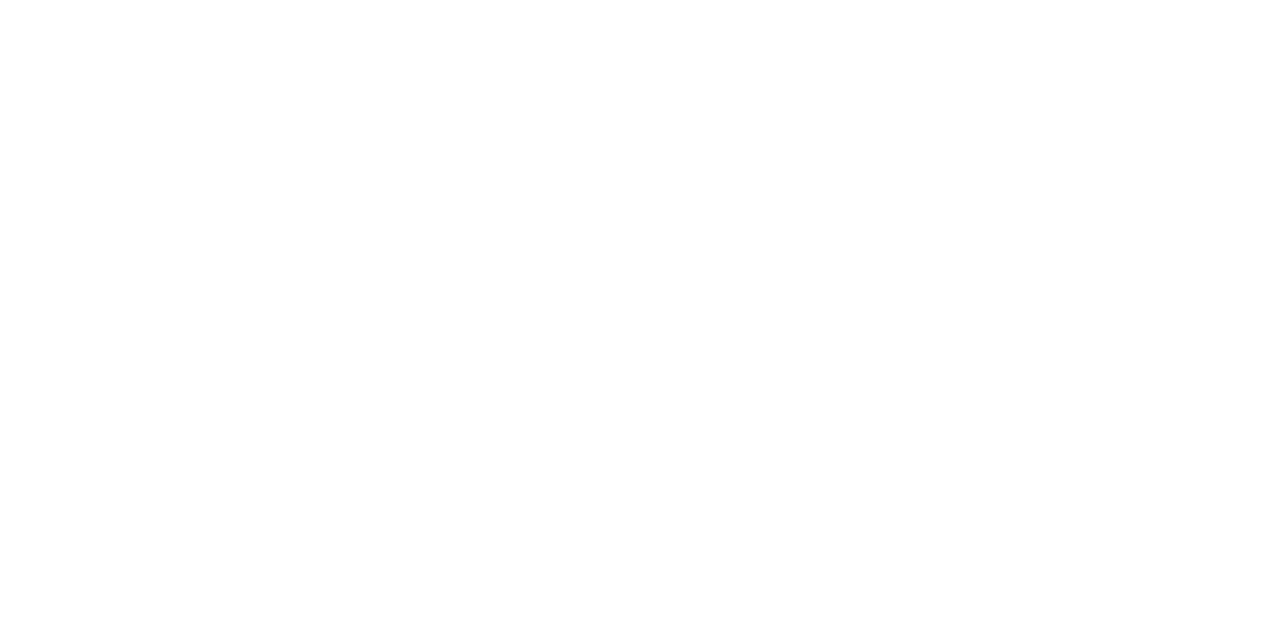 scroll, scrollTop: 0, scrollLeft: 0, axis: both 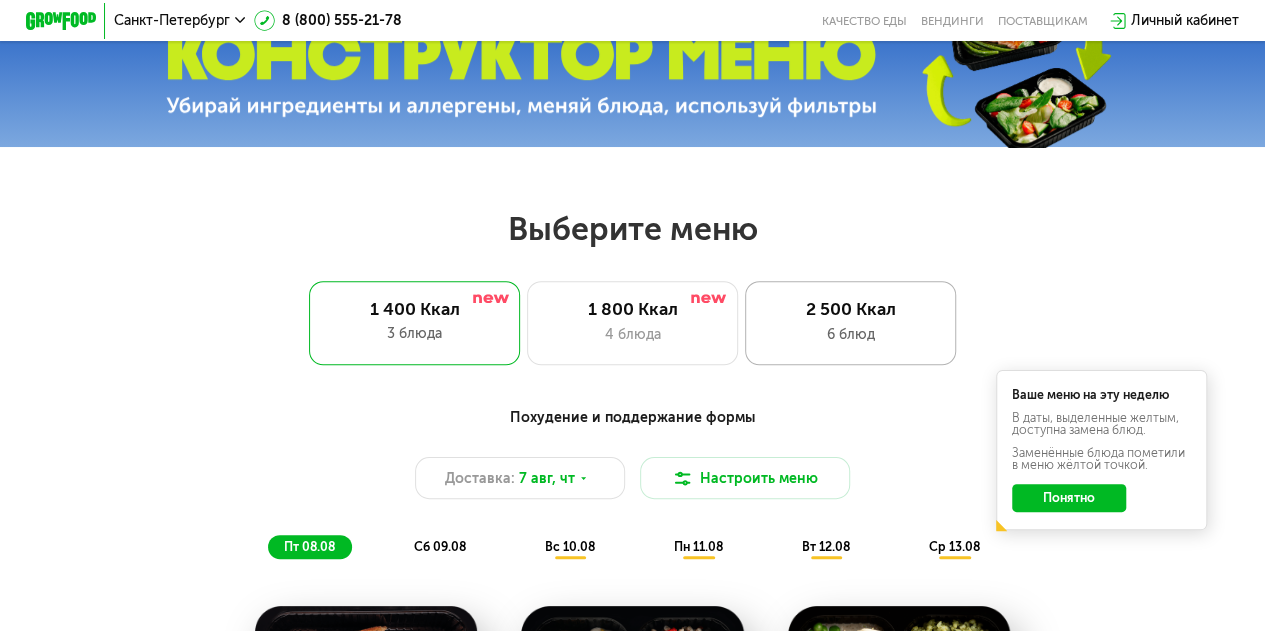 click on "6 блюд" at bounding box center [850, 334] 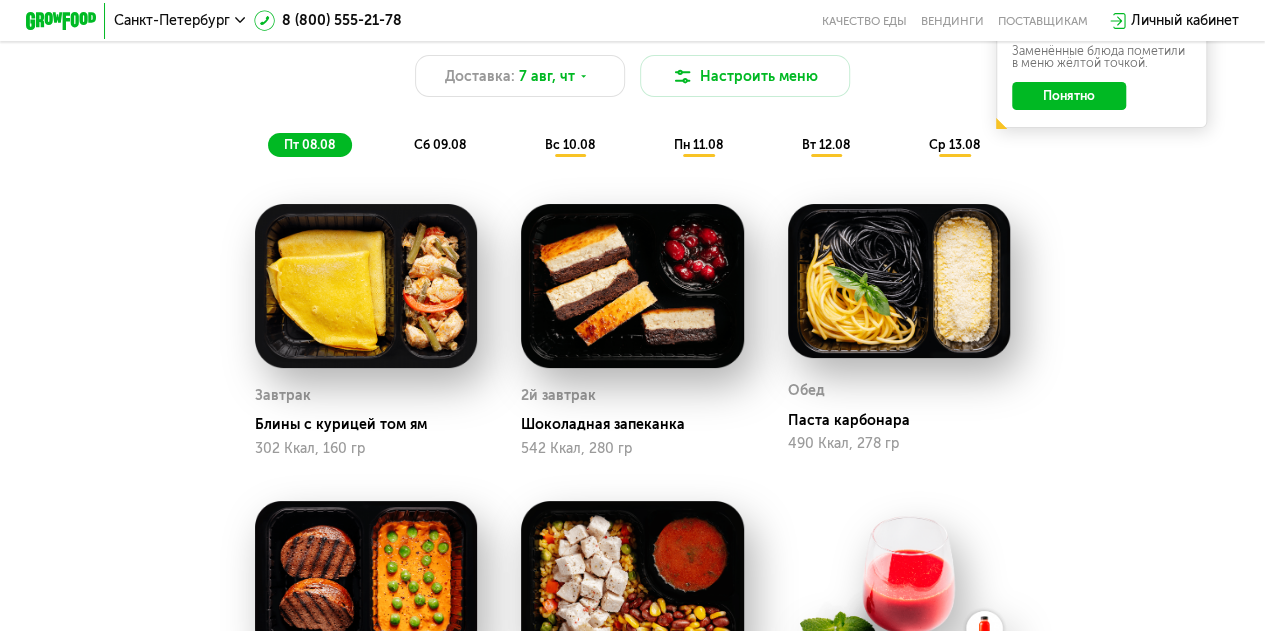 scroll, scrollTop: 1000, scrollLeft: 0, axis: vertical 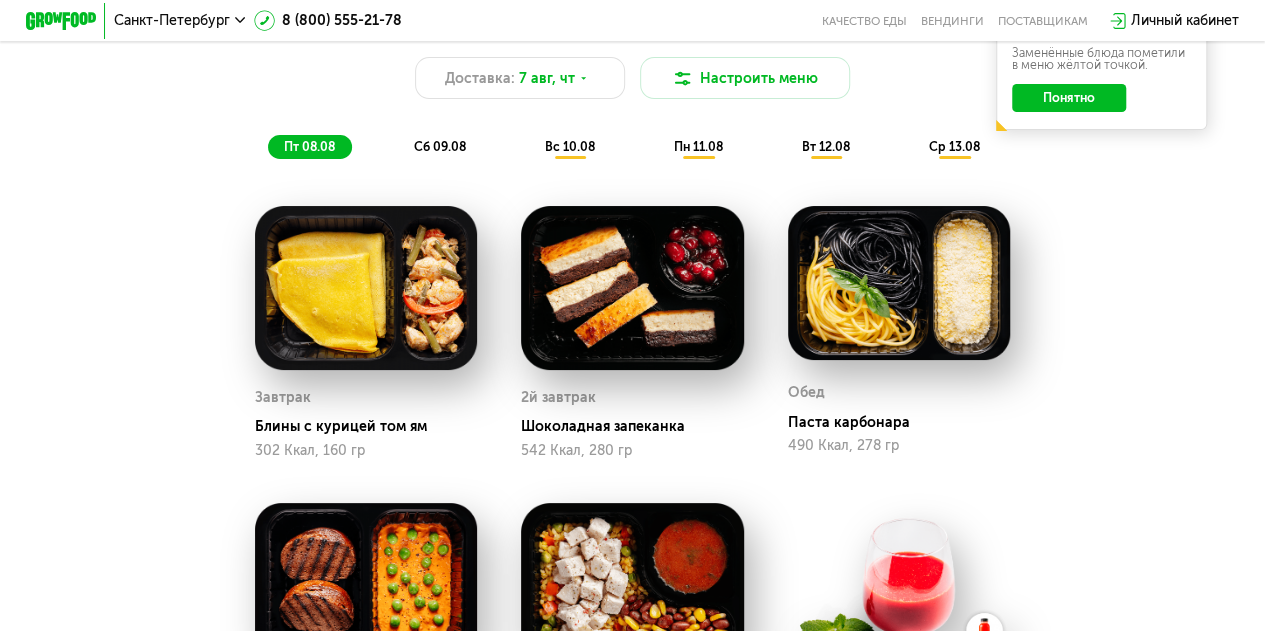 click on "Понятно" 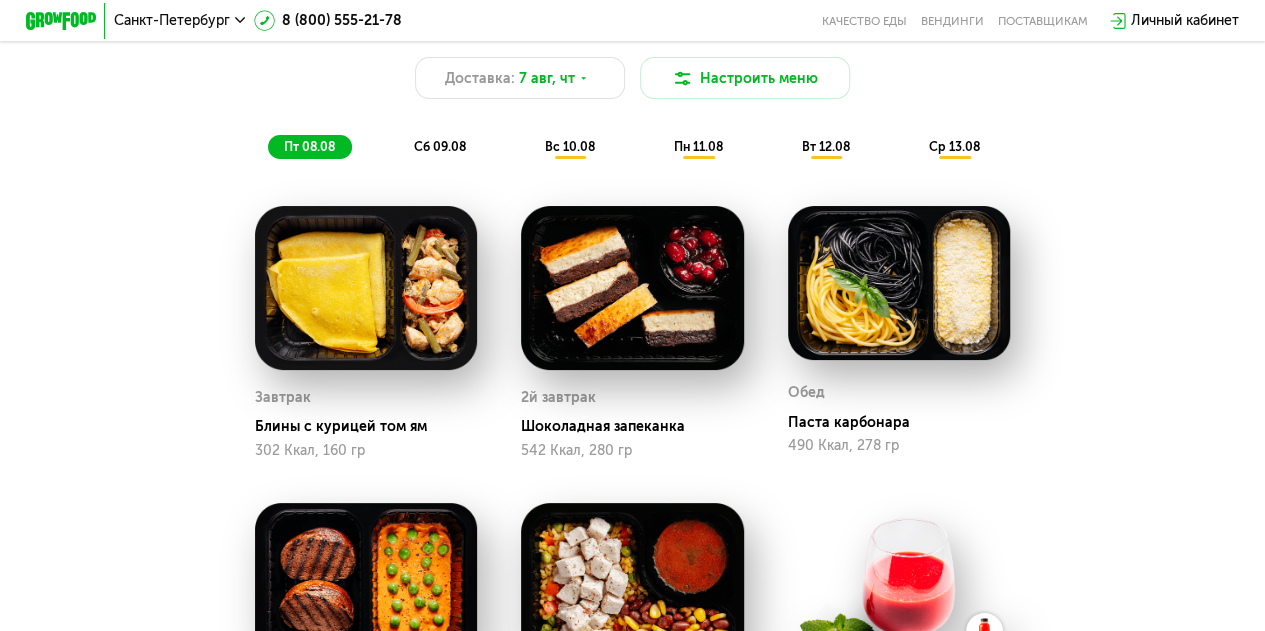 click on "сб 09.08" at bounding box center (440, 146) 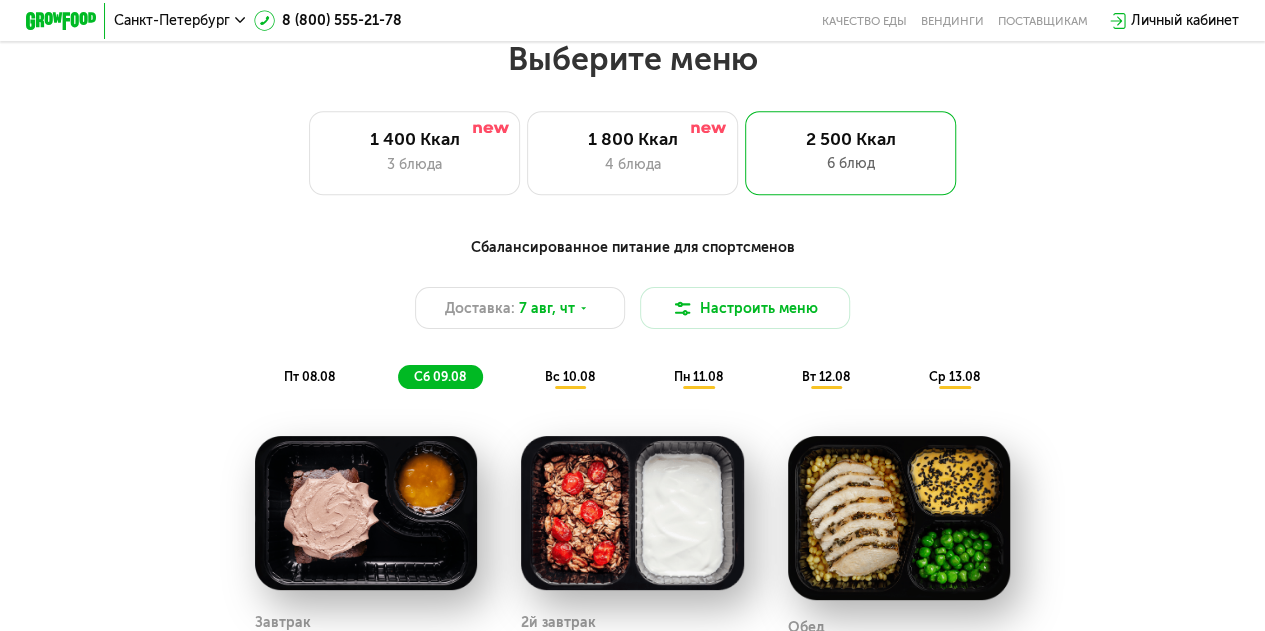 scroll, scrollTop: 800, scrollLeft: 0, axis: vertical 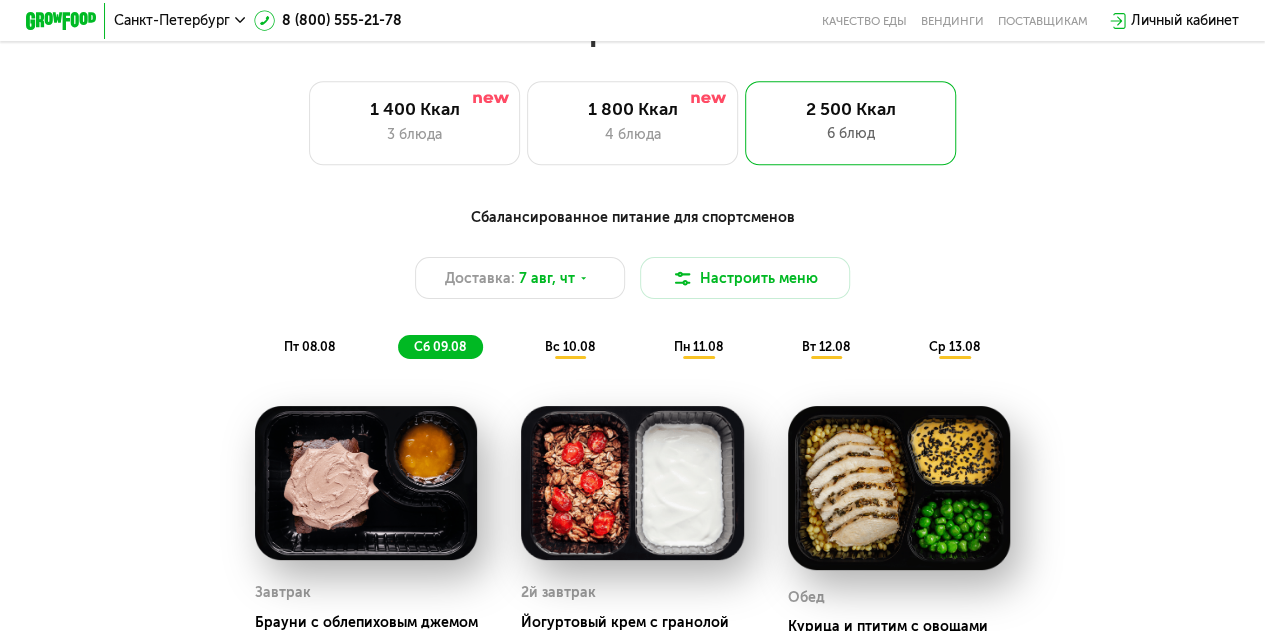 click on "вс 10.08" at bounding box center (570, 346) 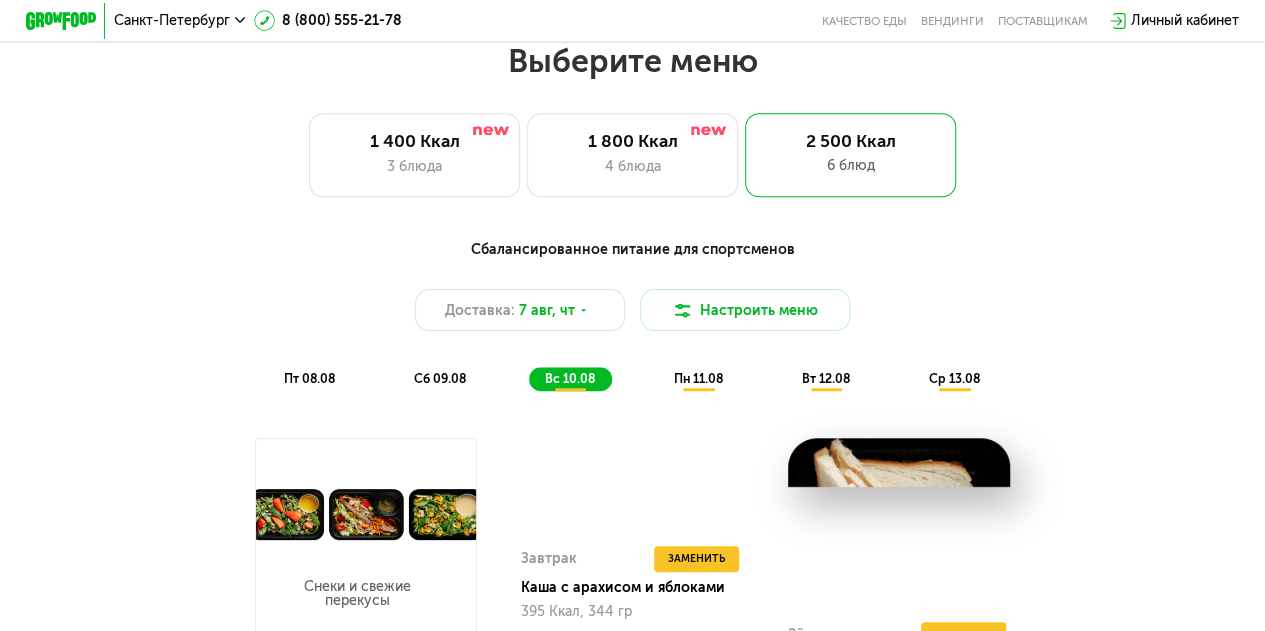 scroll, scrollTop: 800, scrollLeft: 0, axis: vertical 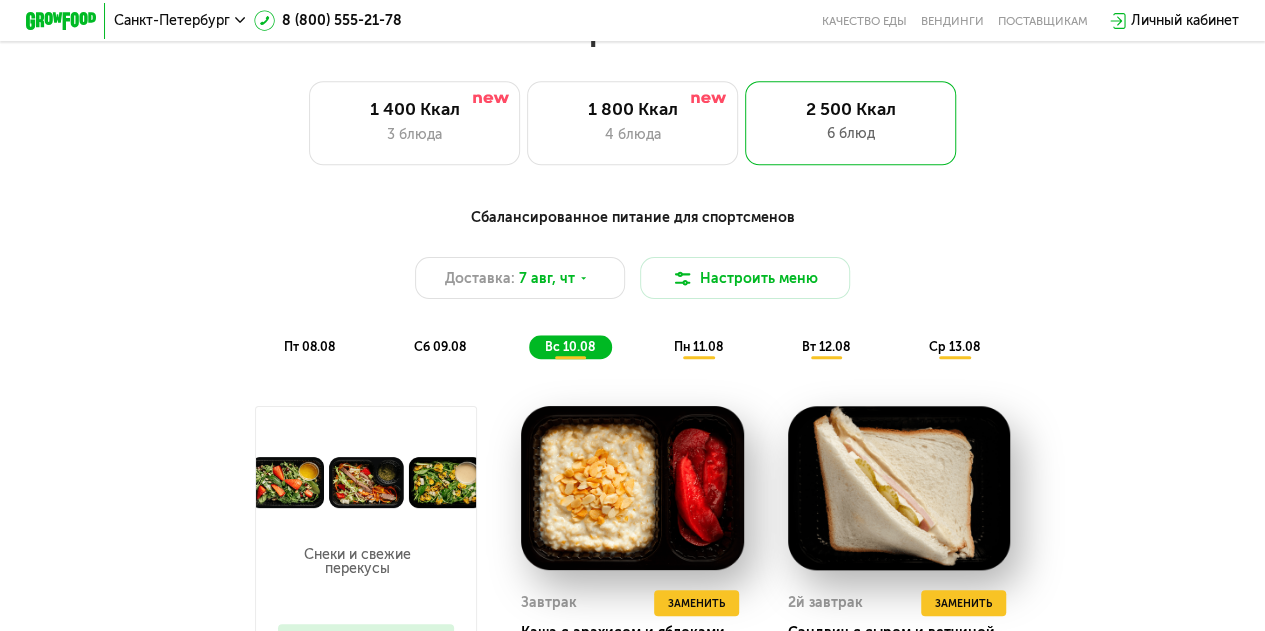 click on "пт 08.08" at bounding box center (309, 346) 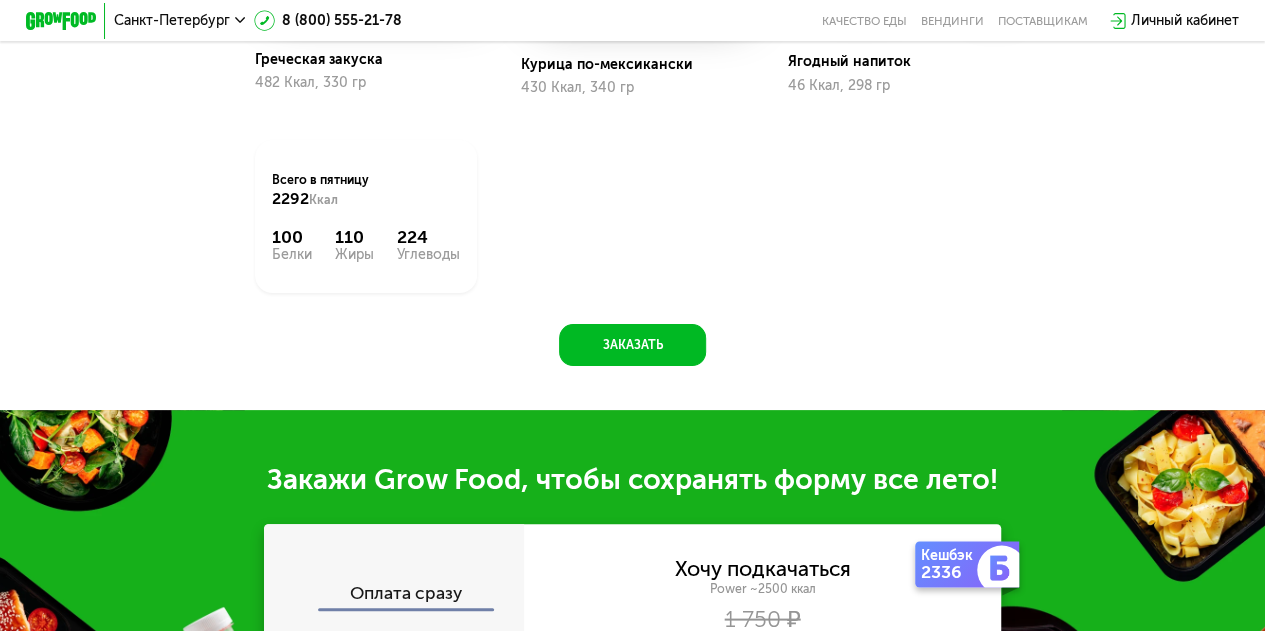 scroll, scrollTop: 1600, scrollLeft: 0, axis: vertical 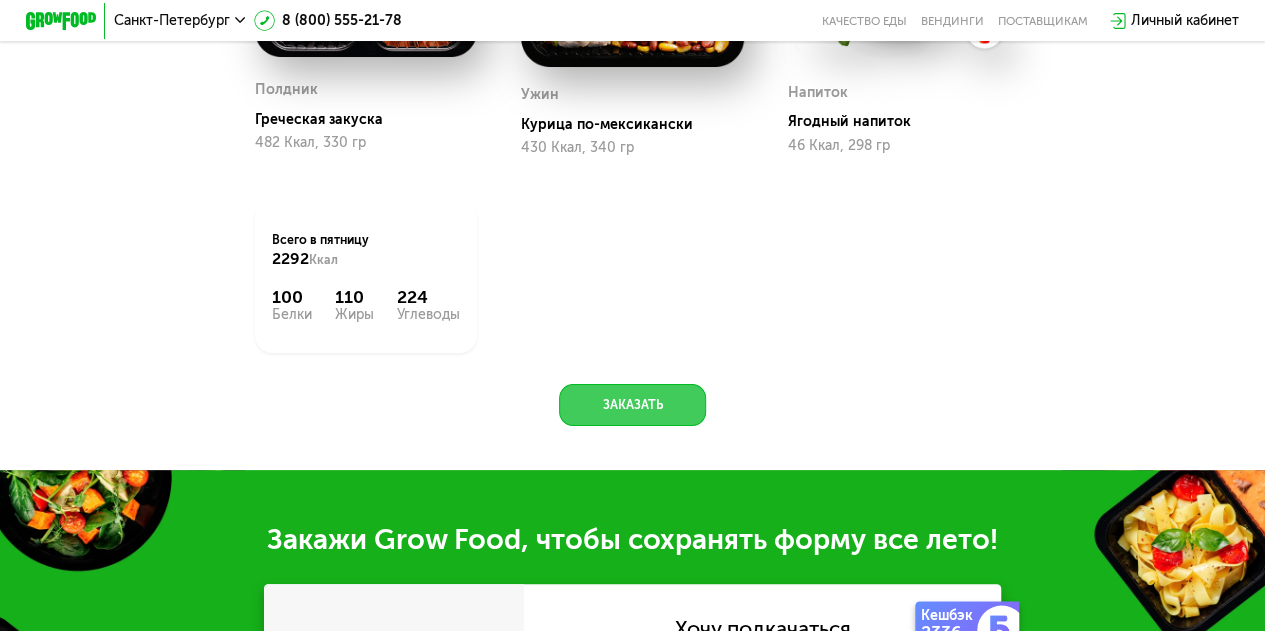click on "Заказать" 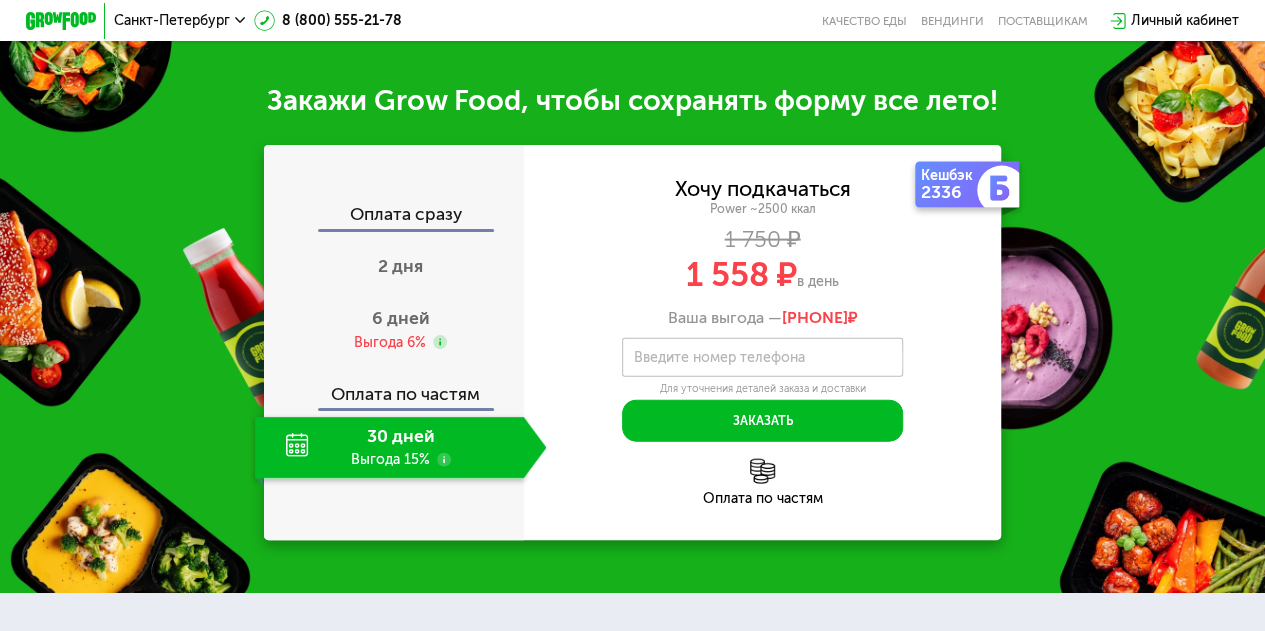 scroll, scrollTop: 2090, scrollLeft: 0, axis: vertical 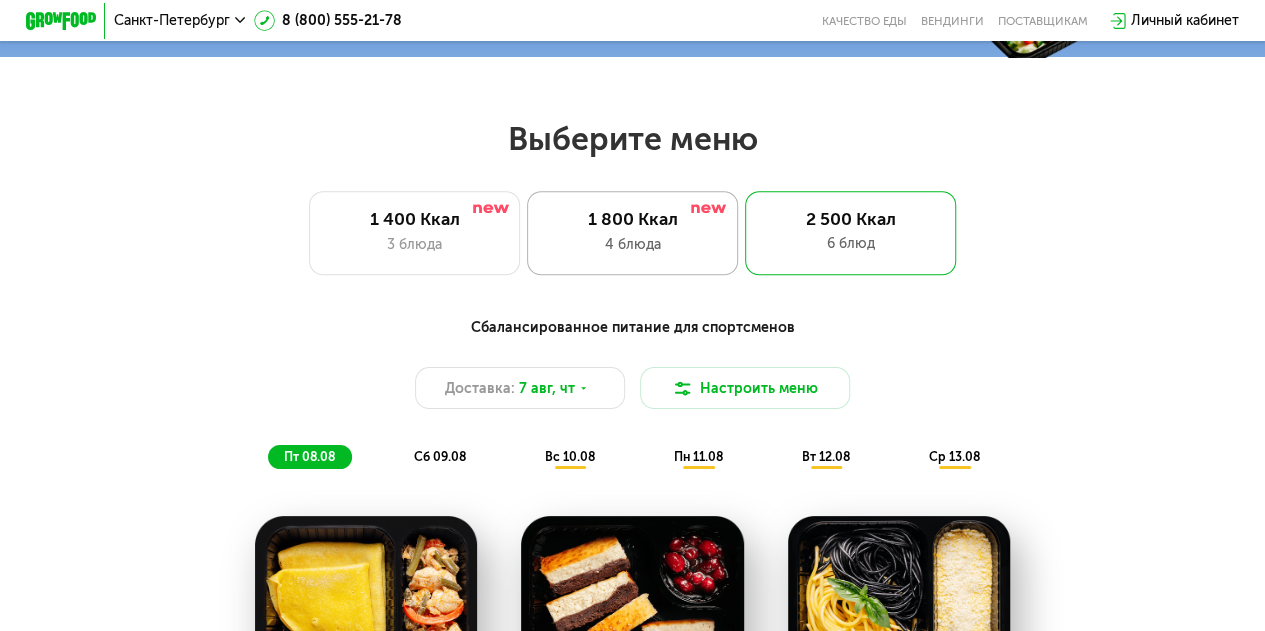 click on "4 блюда" at bounding box center (633, 244) 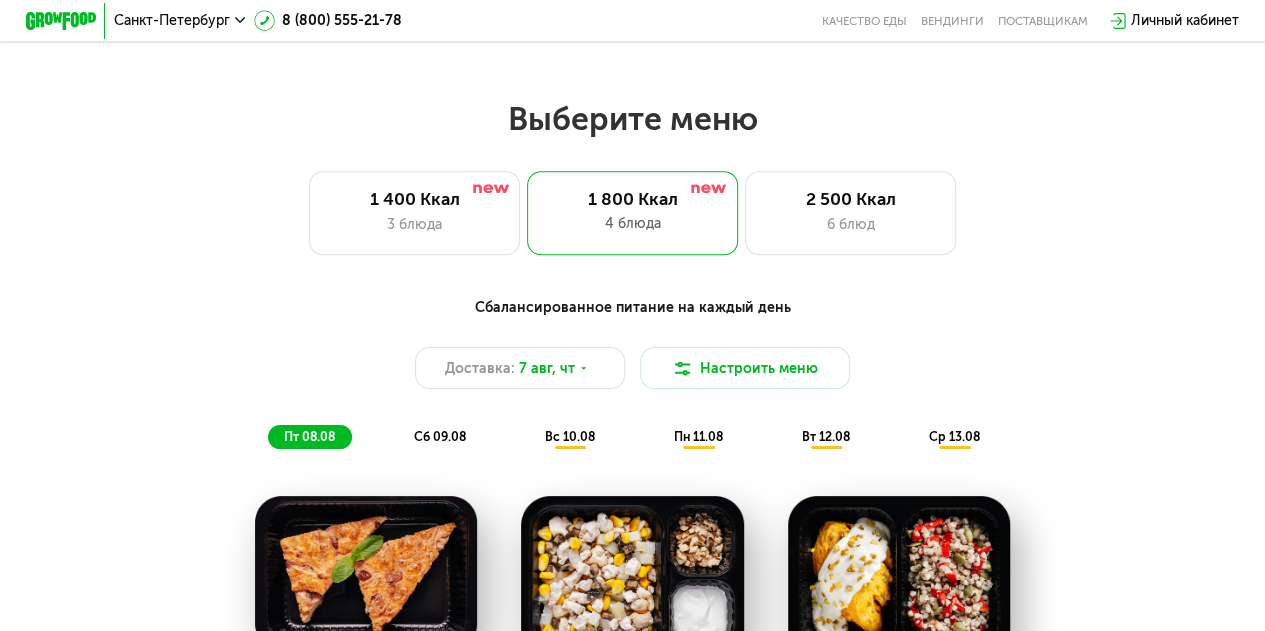 scroll, scrollTop: 709, scrollLeft: 0, axis: vertical 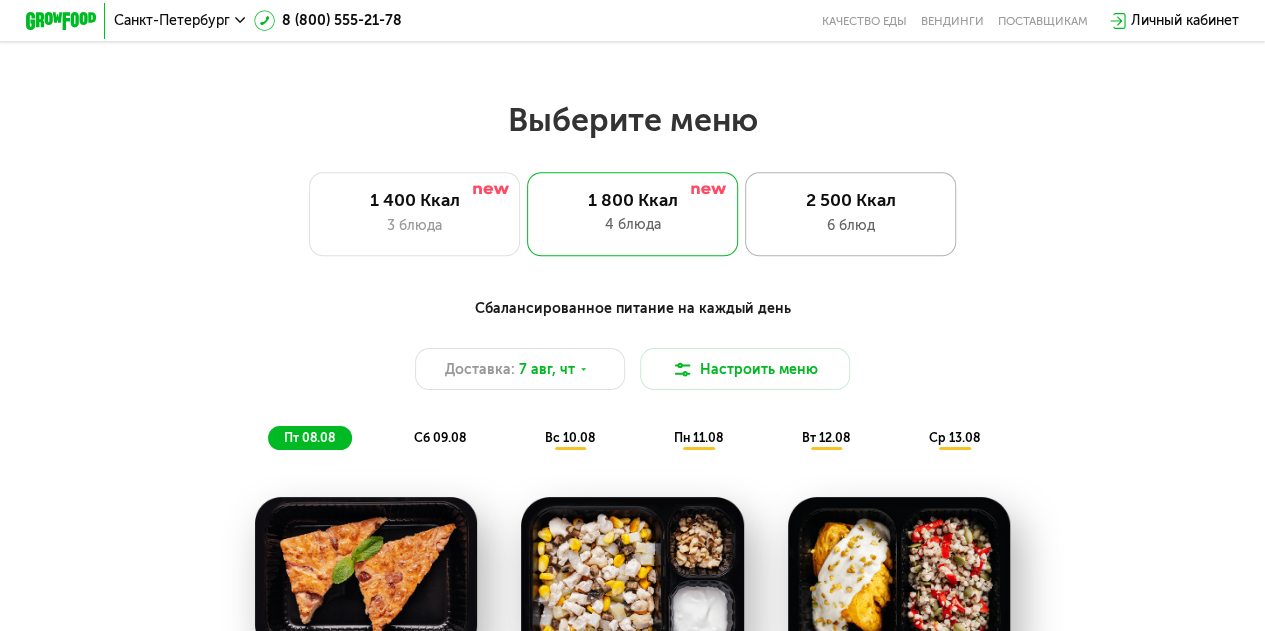 click on "2 500 Ккал" at bounding box center (850, 200) 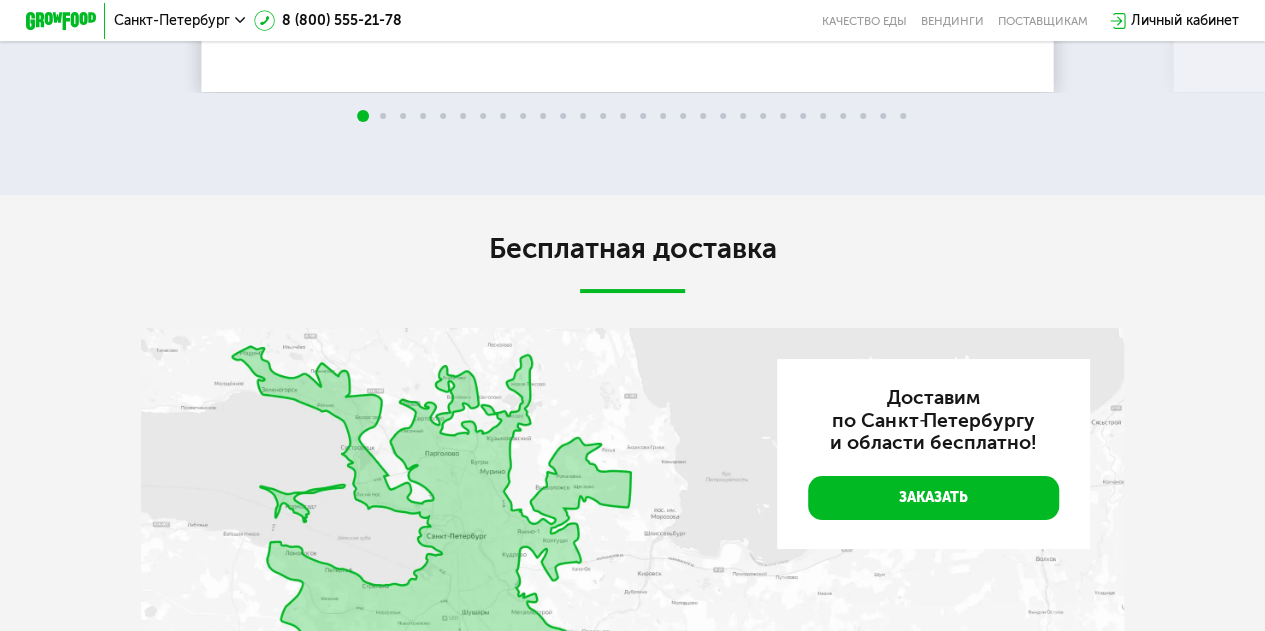 scroll, scrollTop: 3309, scrollLeft: 0, axis: vertical 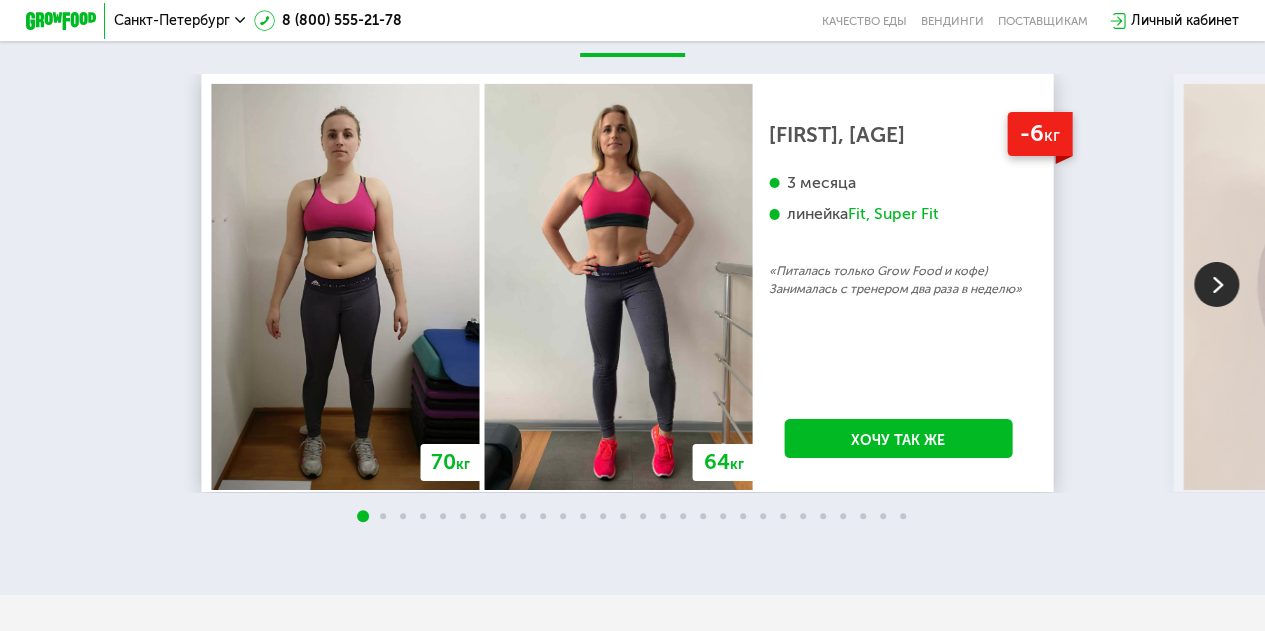 click at bounding box center (1216, 284) 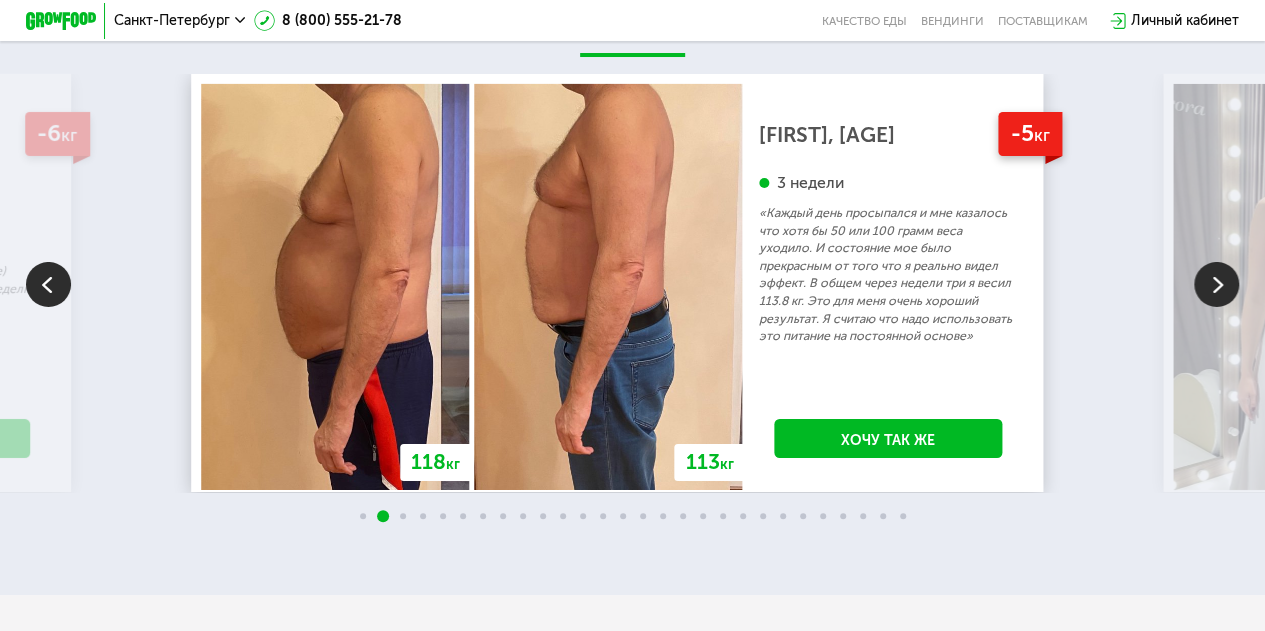 click at bounding box center [1216, 284] 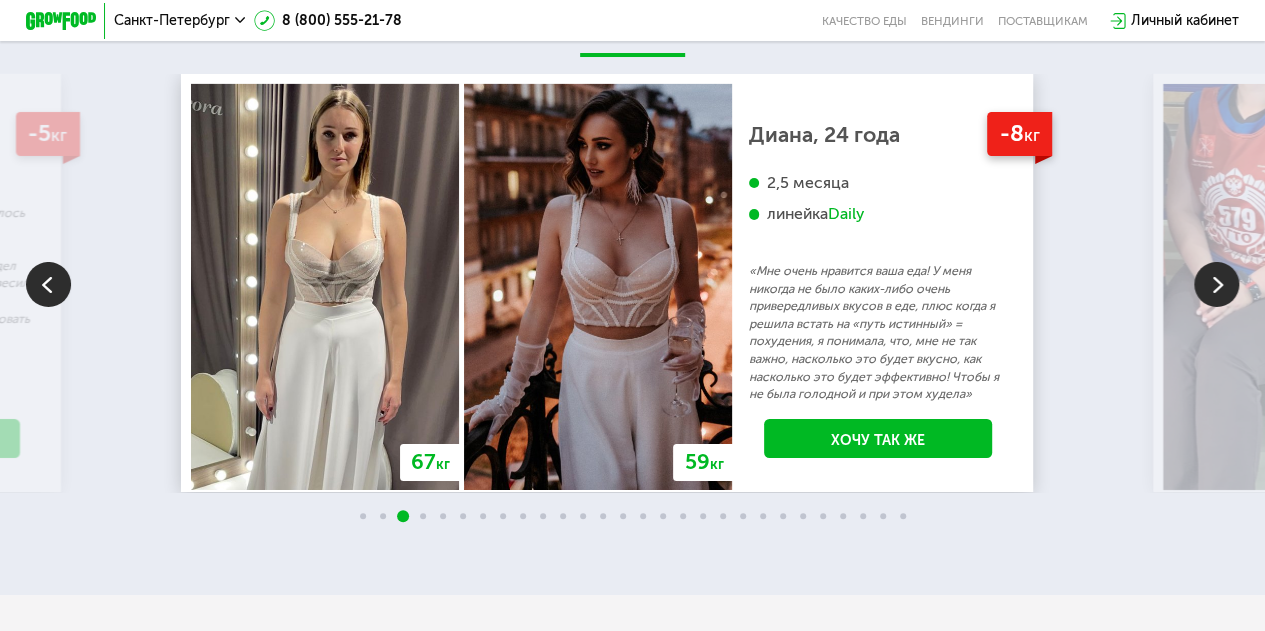 click at bounding box center [1216, 284] 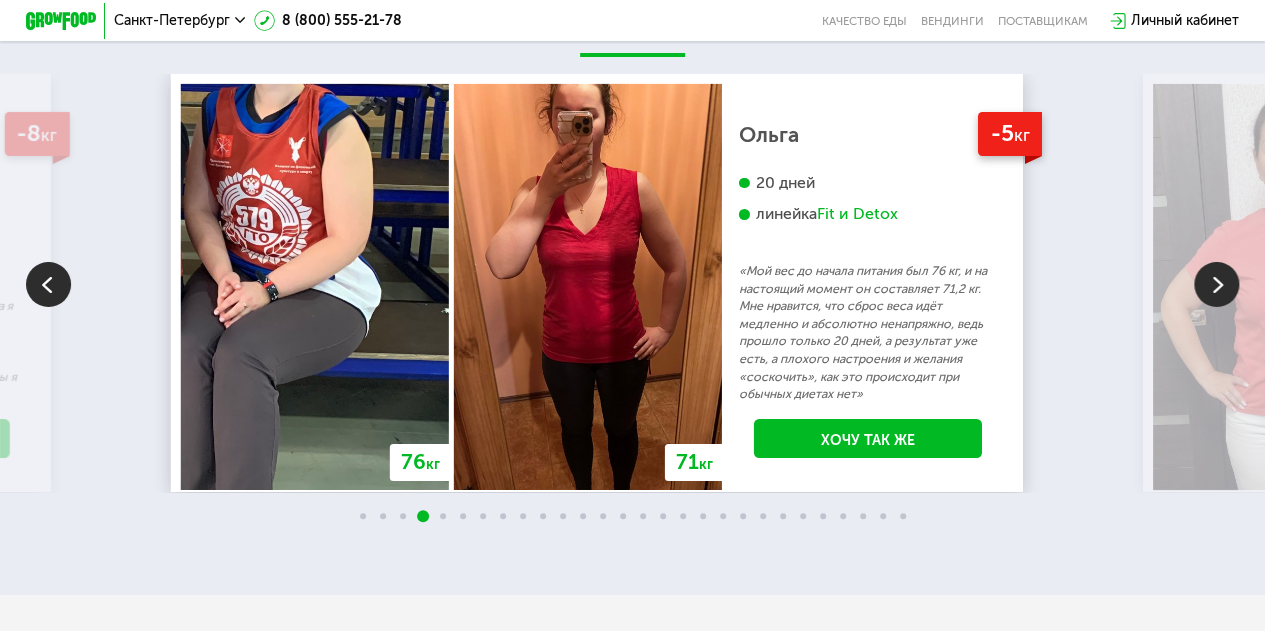click at bounding box center (48, 284) 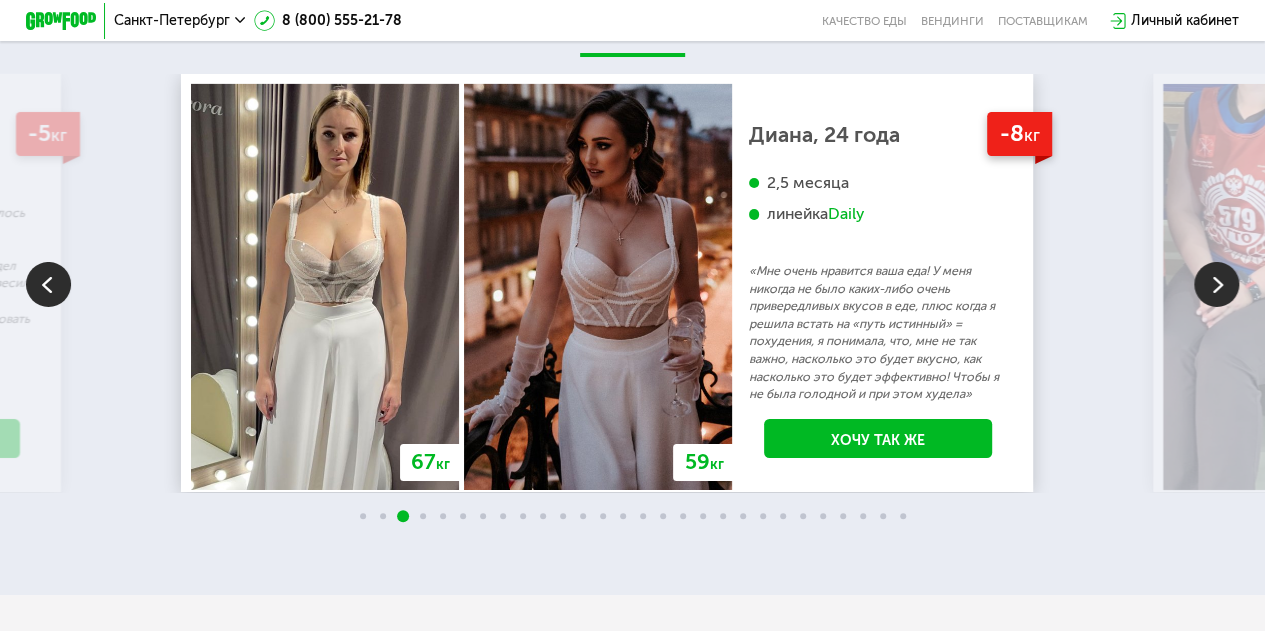 click on "Daily" at bounding box center (845, 214) 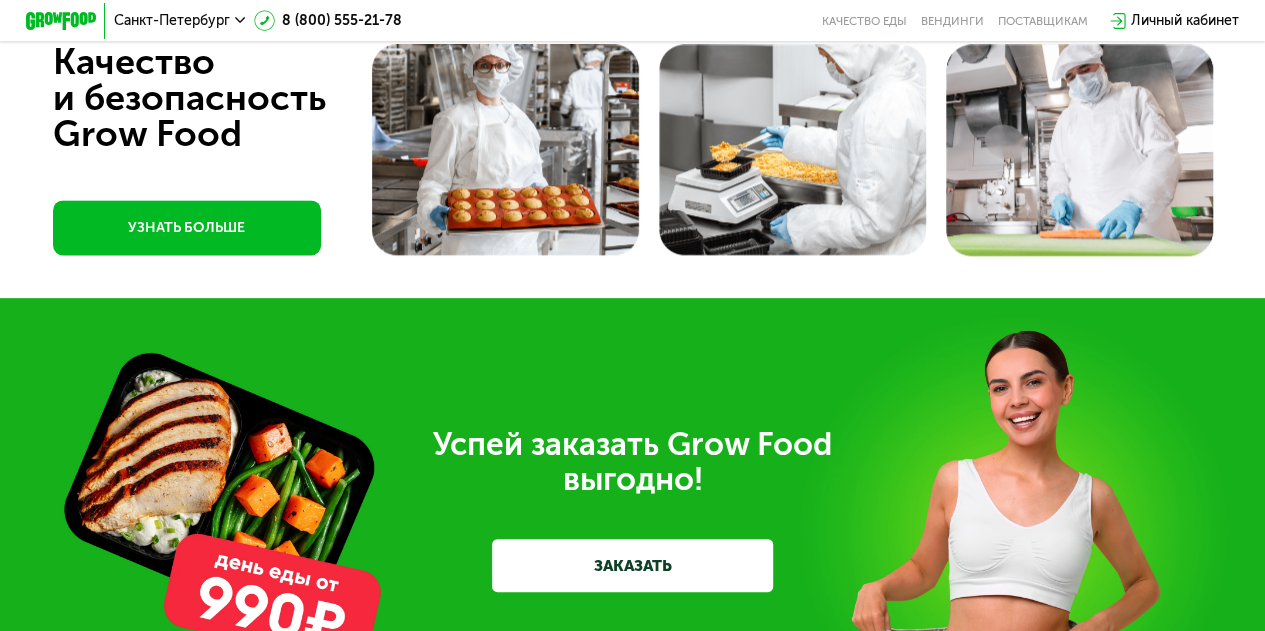 scroll, scrollTop: 5109, scrollLeft: 0, axis: vertical 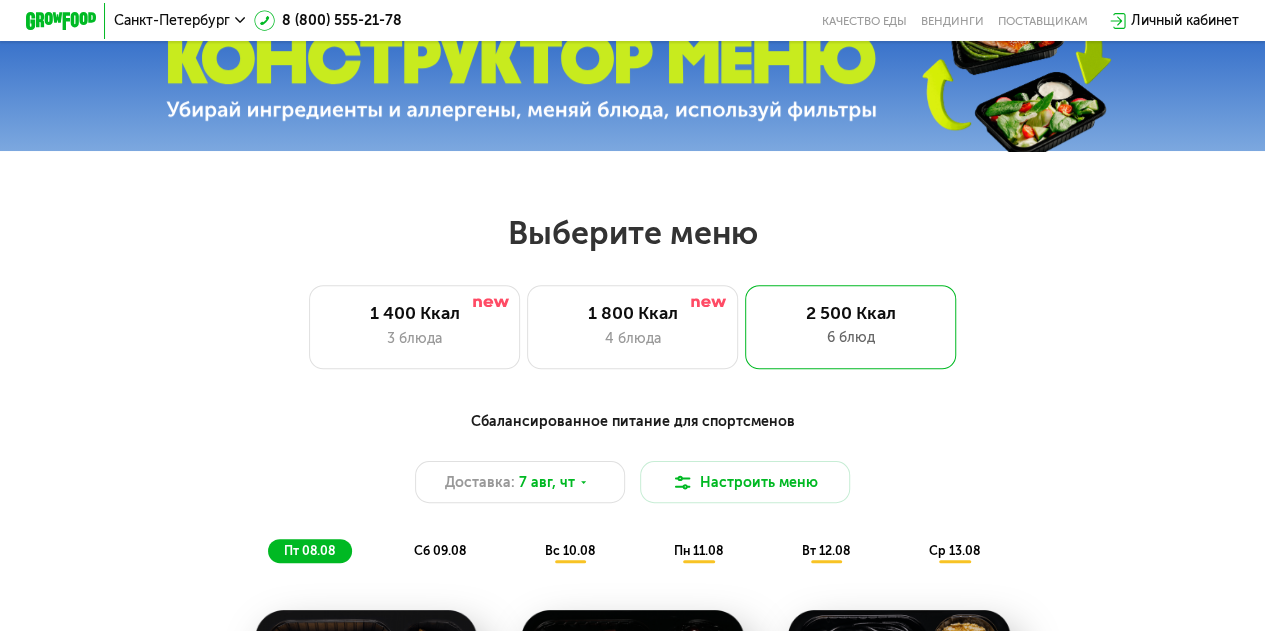 drag, startPoint x: 974, startPoint y: 236, endPoint x: 966, endPoint y: -73, distance: 309.10355 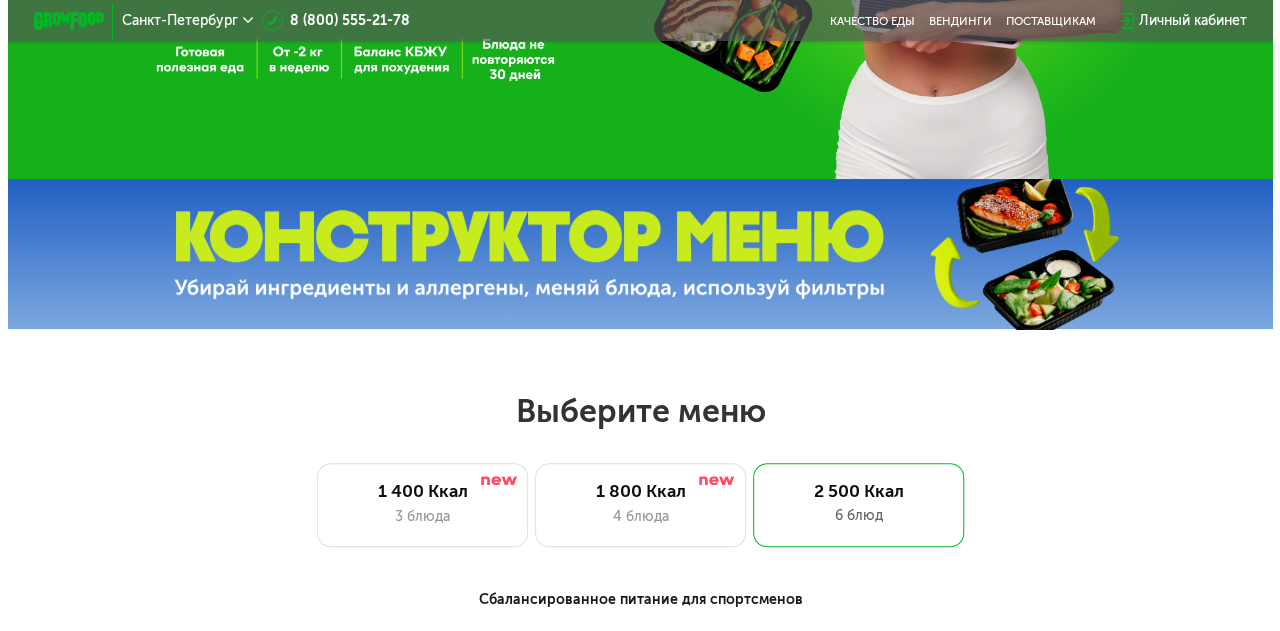 scroll, scrollTop: 616, scrollLeft: 0, axis: vertical 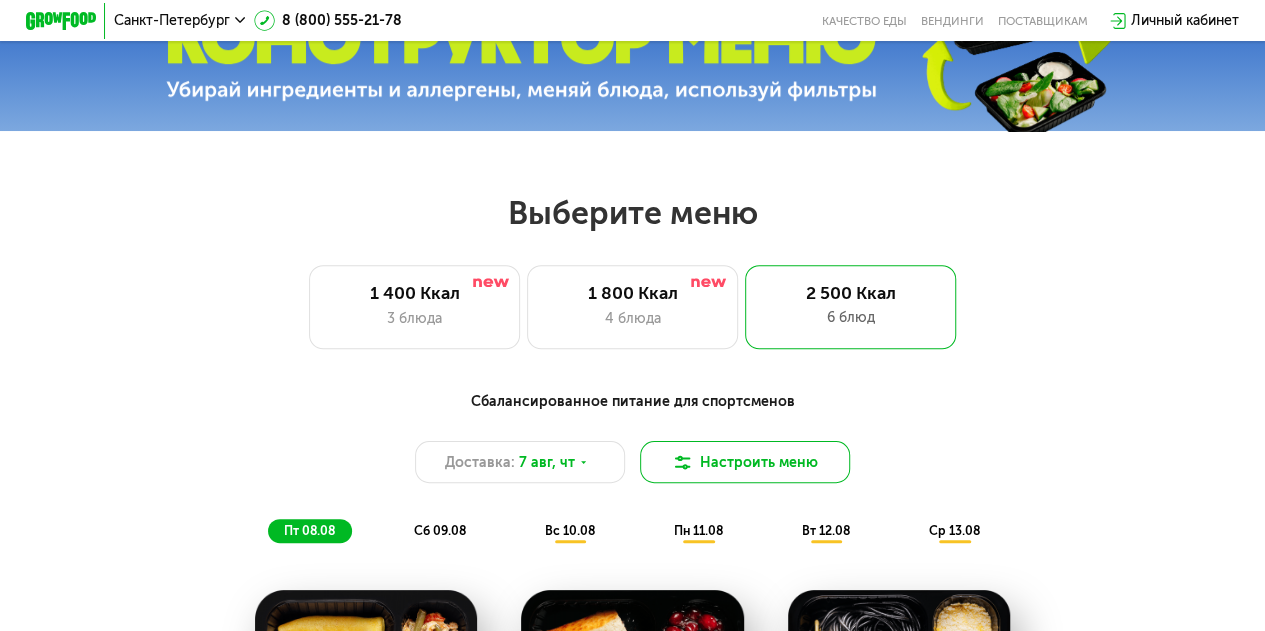click on "Настроить меню" at bounding box center (745, 462) 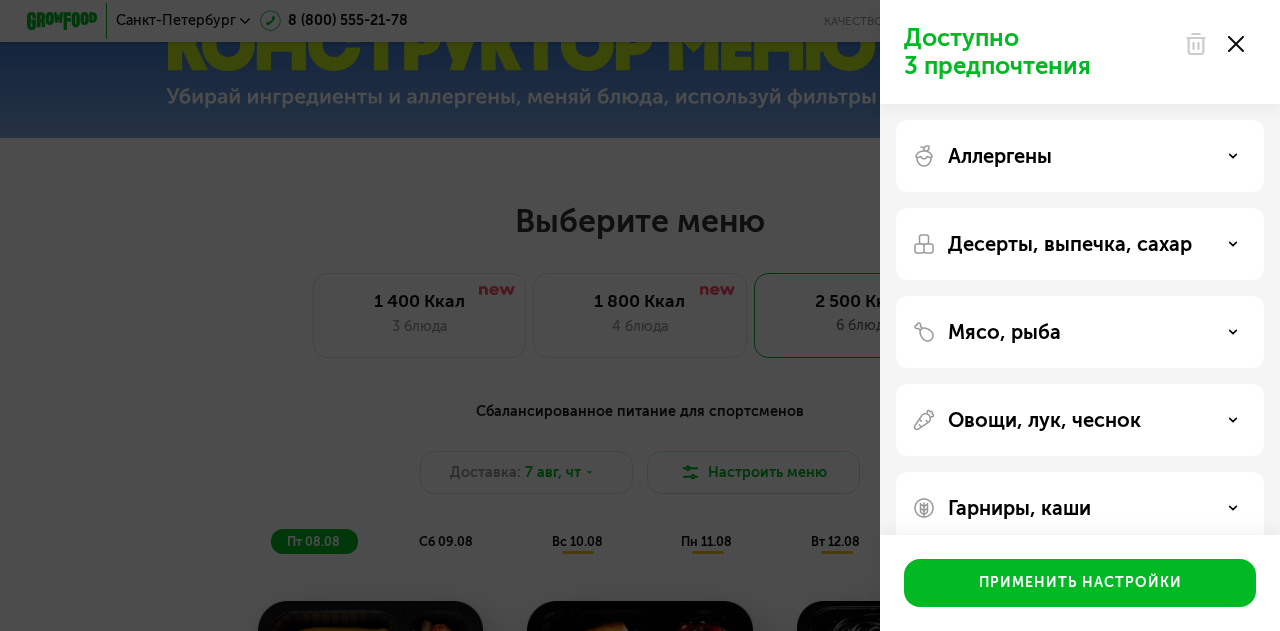 click on "Мясо, рыба" at bounding box center [1080, 332] 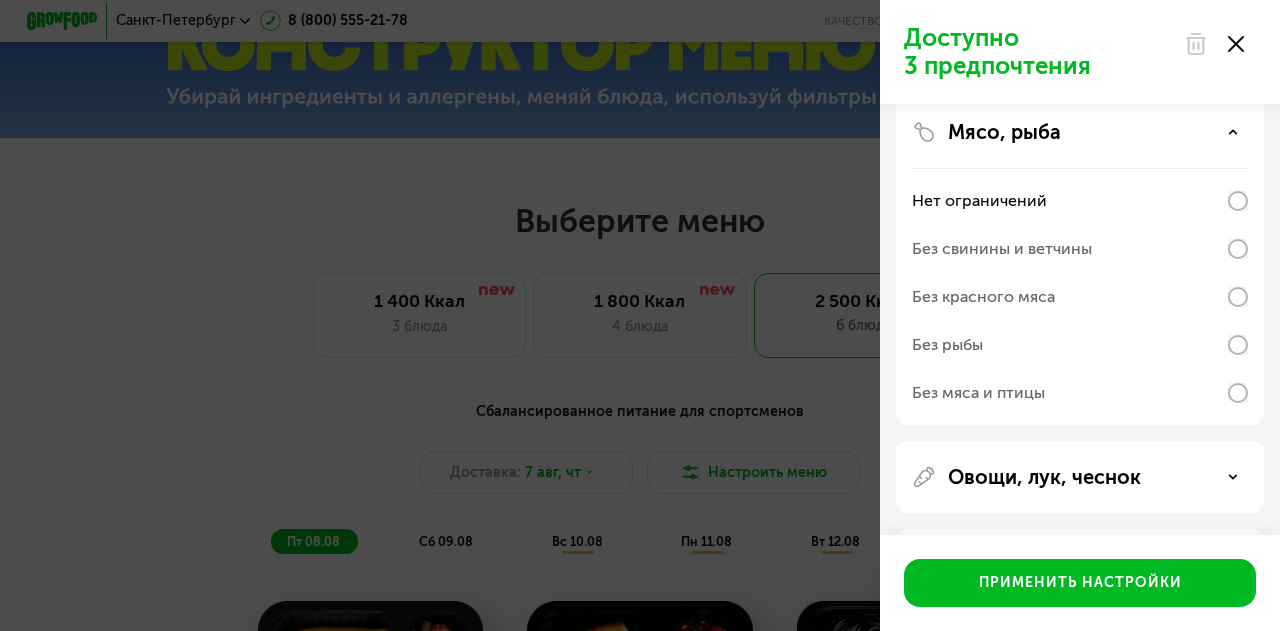 scroll, scrollTop: 0, scrollLeft: 0, axis: both 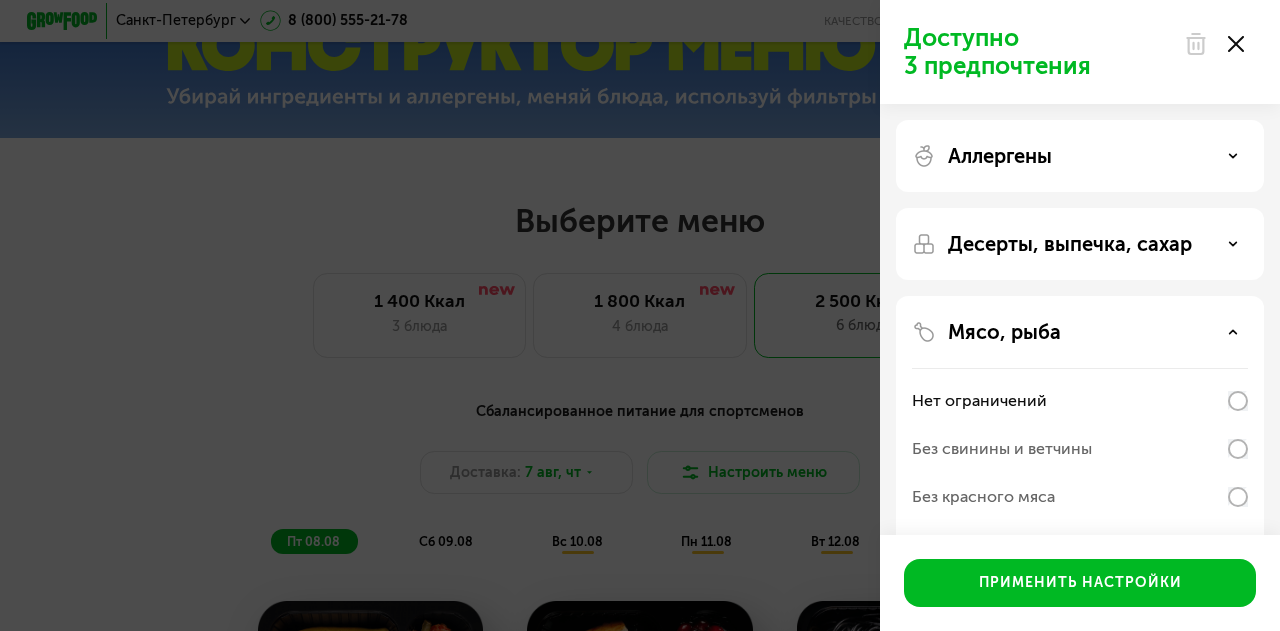 click on "Десерты, выпечка, сахар" at bounding box center (1070, 244) 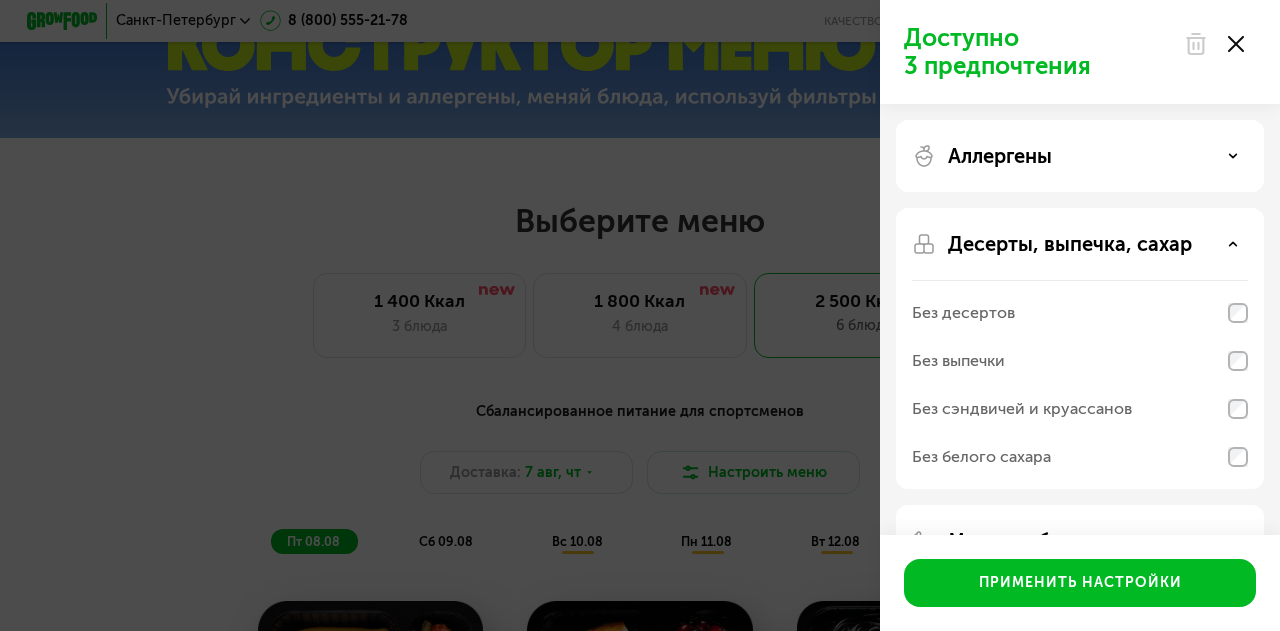 click on "Десерты, выпечка, сахар" at bounding box center [1070, 244] 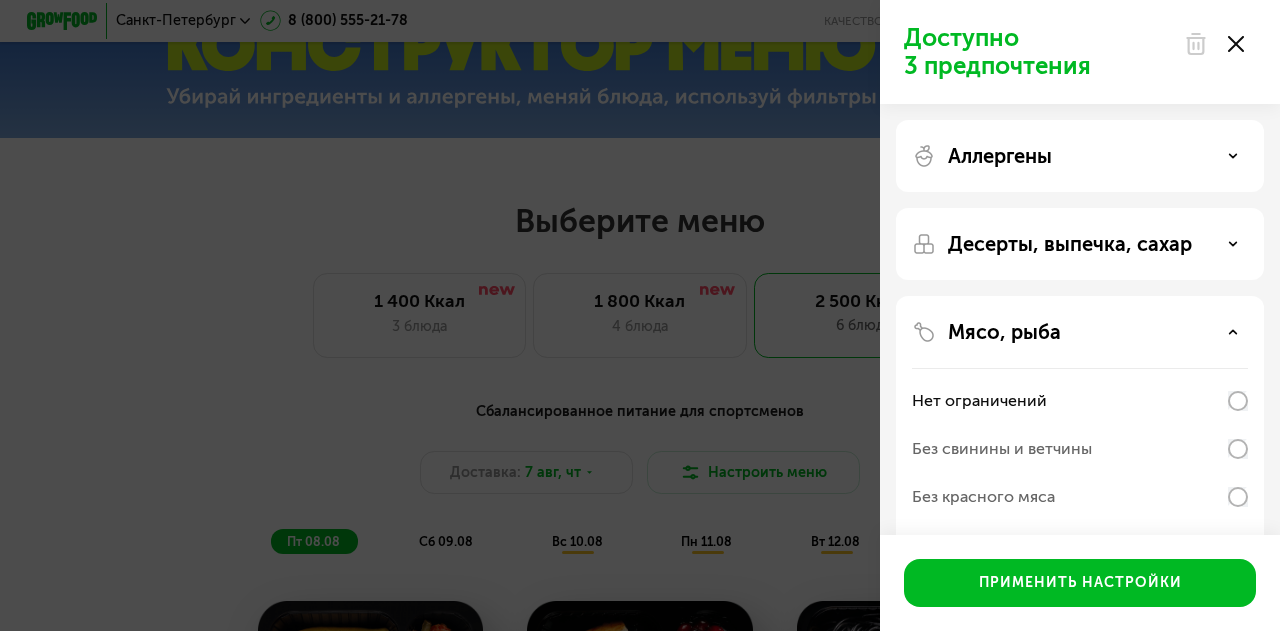 click on "Аллергены" at bounding box center [1080, 156] 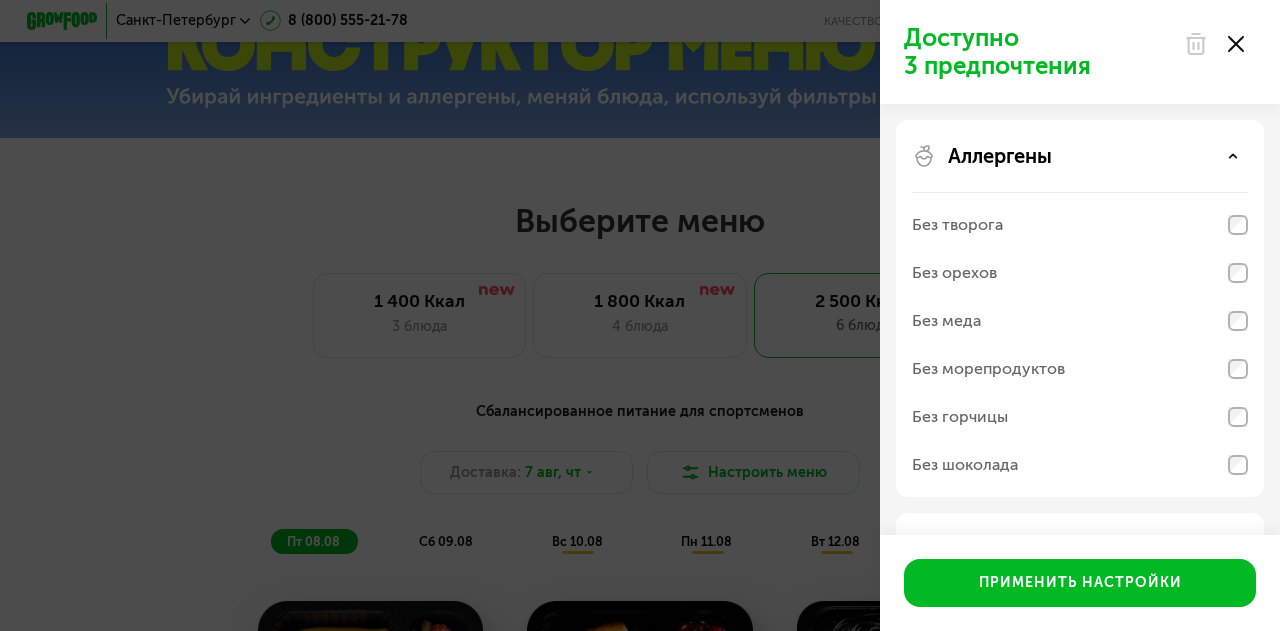 click on "Аллергены" at bounding box center [1080, 156] 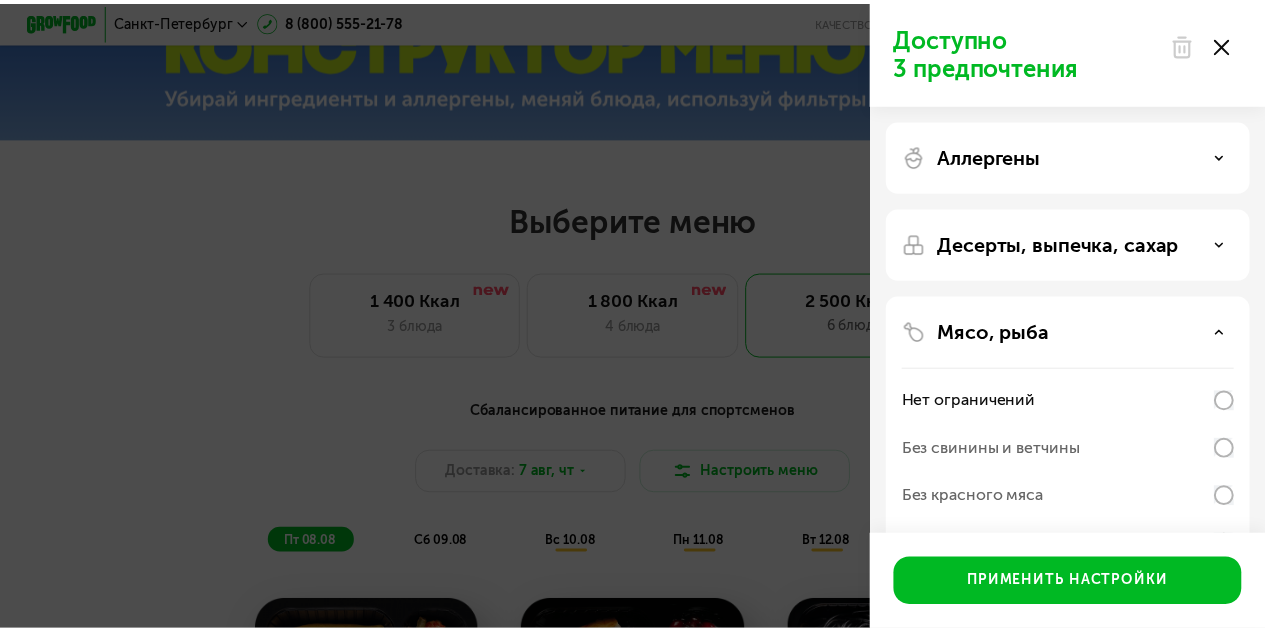scroll, scrollTop: 285, scrollLeft: 0, axis: vertical 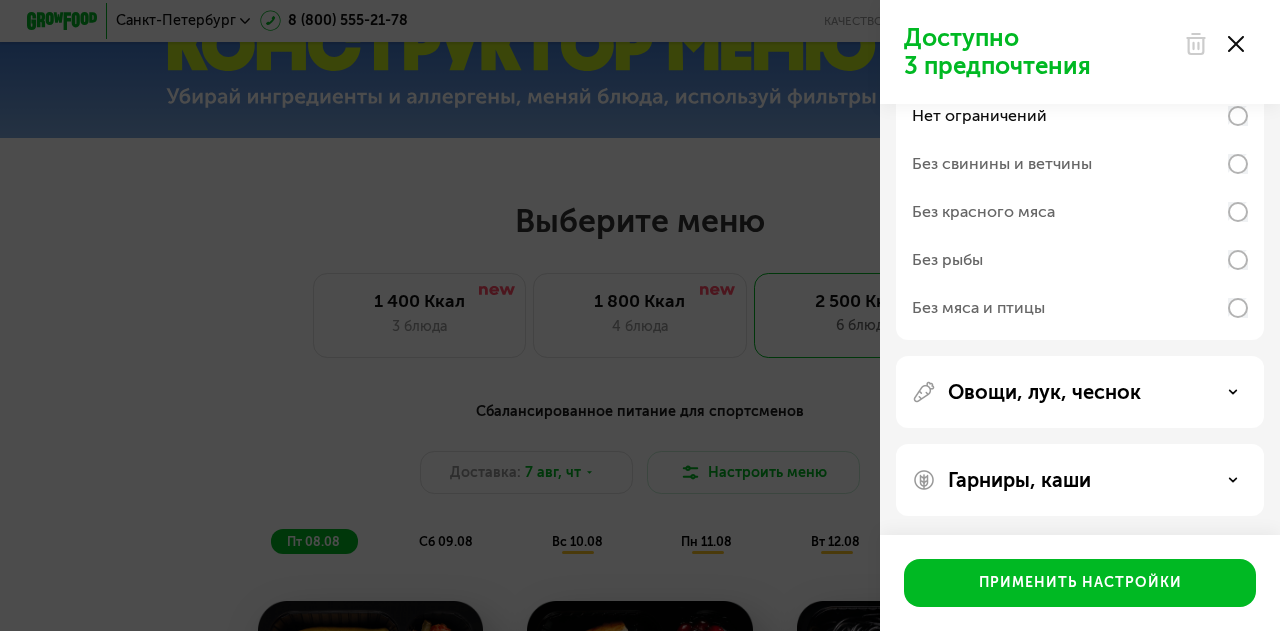 click on "Овощи, лук, чеснок" 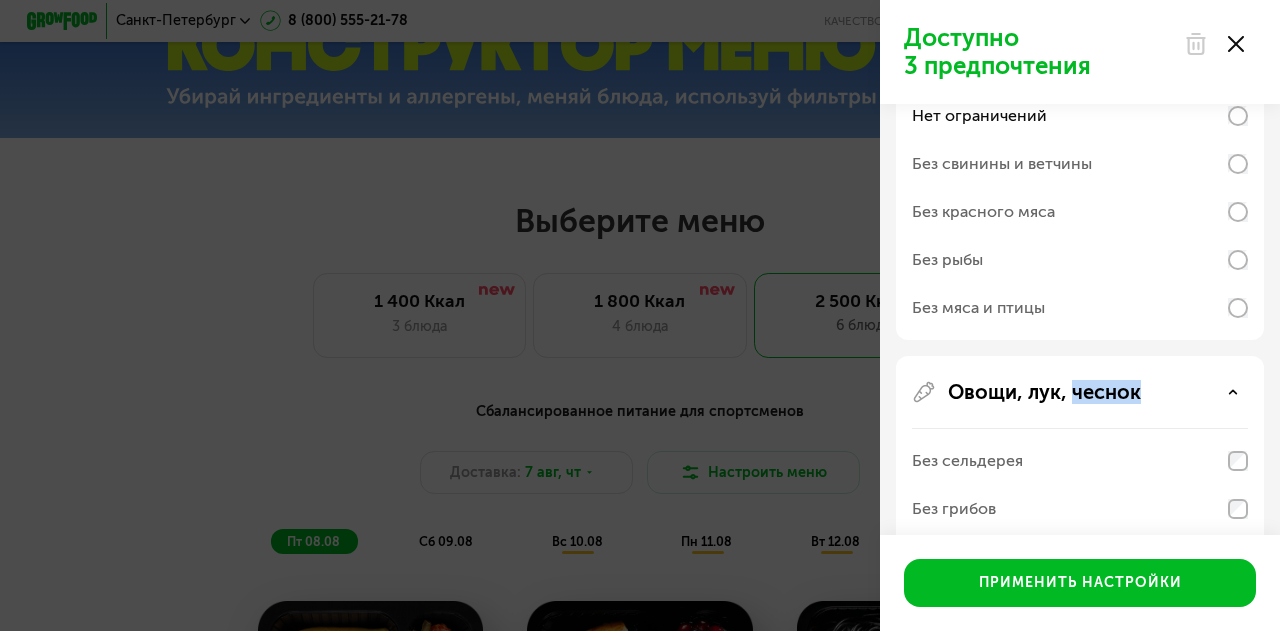 click on "Овощи, лук, чеснок" at bounding box center [1044, 392] 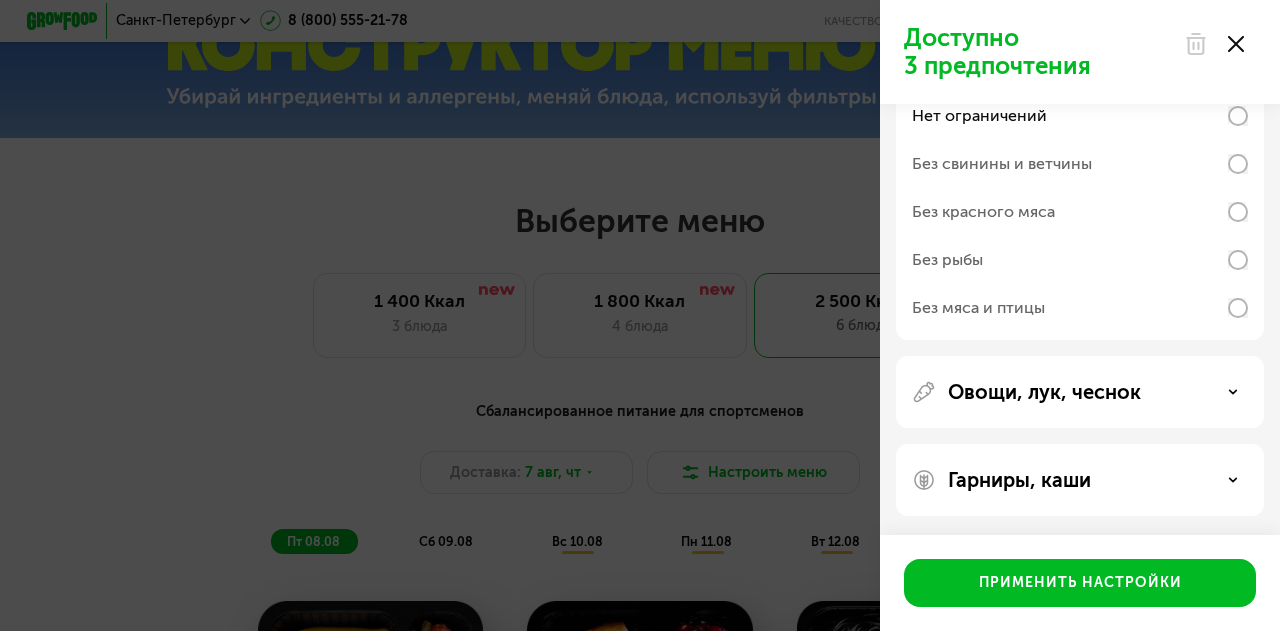 click 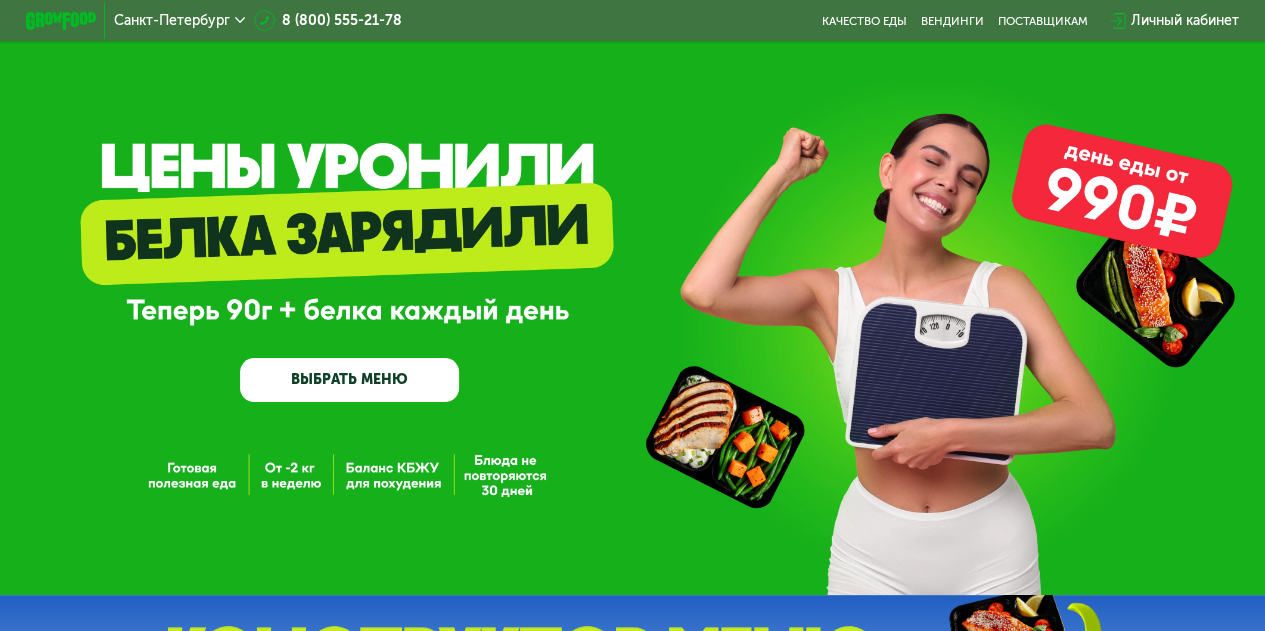 scroll, scrollTop: 0, scrollLeft: 0, axis: both 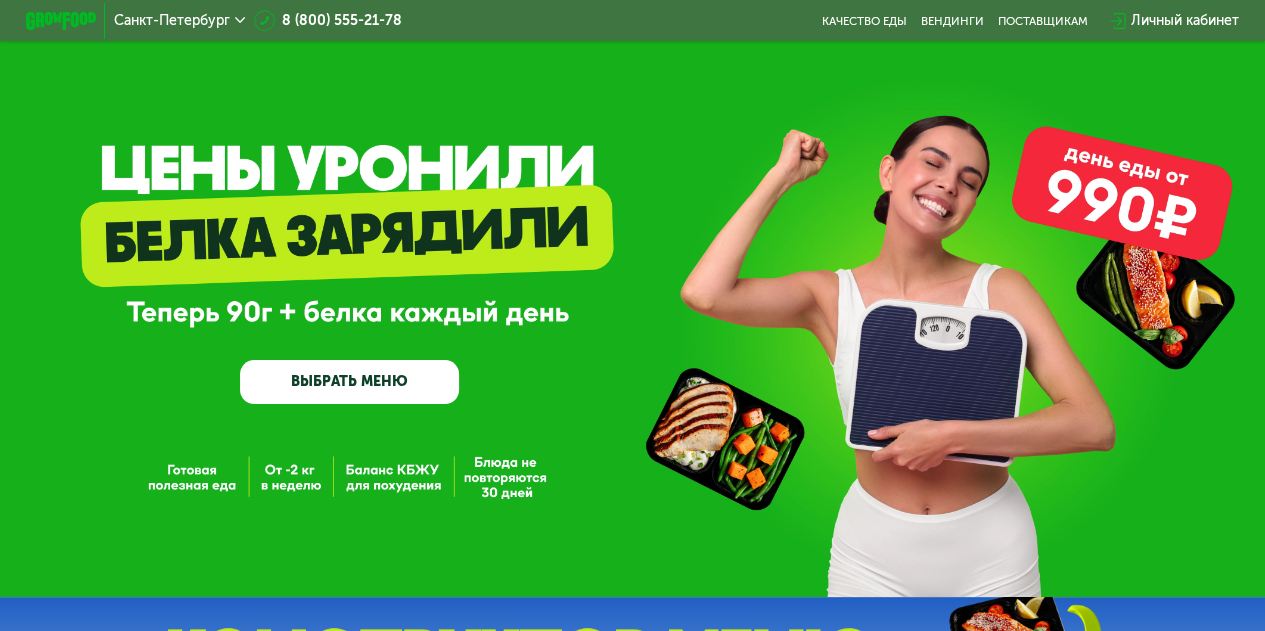 click on "ВЫБРАТЬ МЕНЮ" at bounding box center [349, 382] 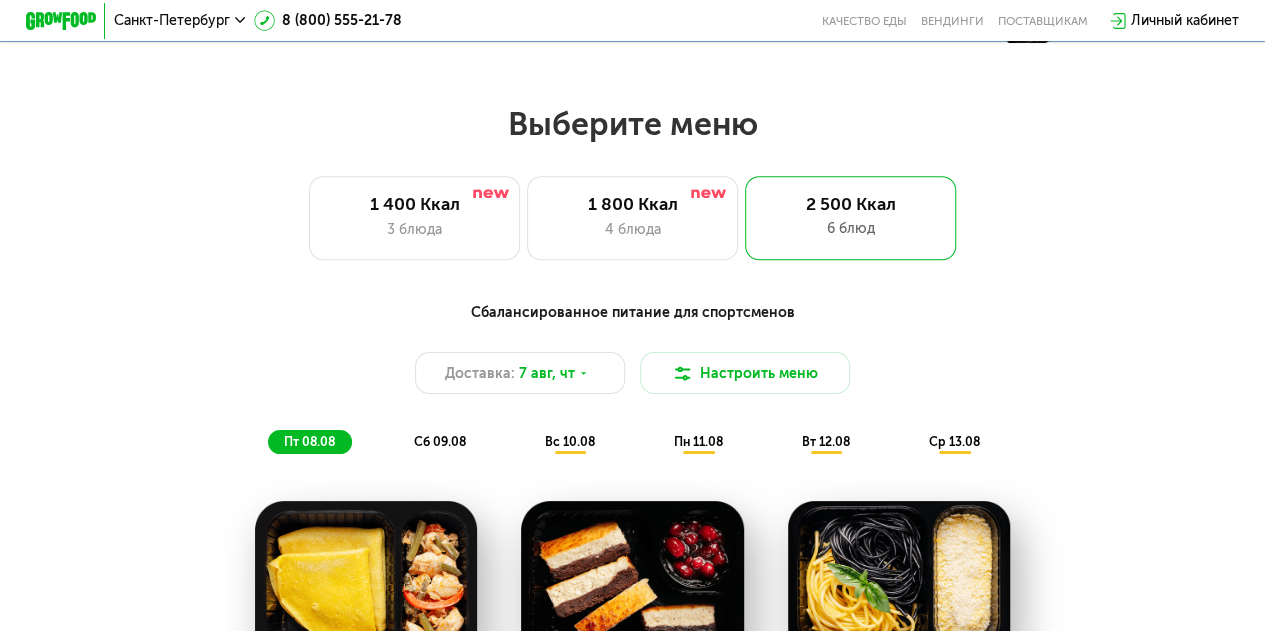 scroll, scrollTop: 674, scrollLeft: 0, axis: vertical 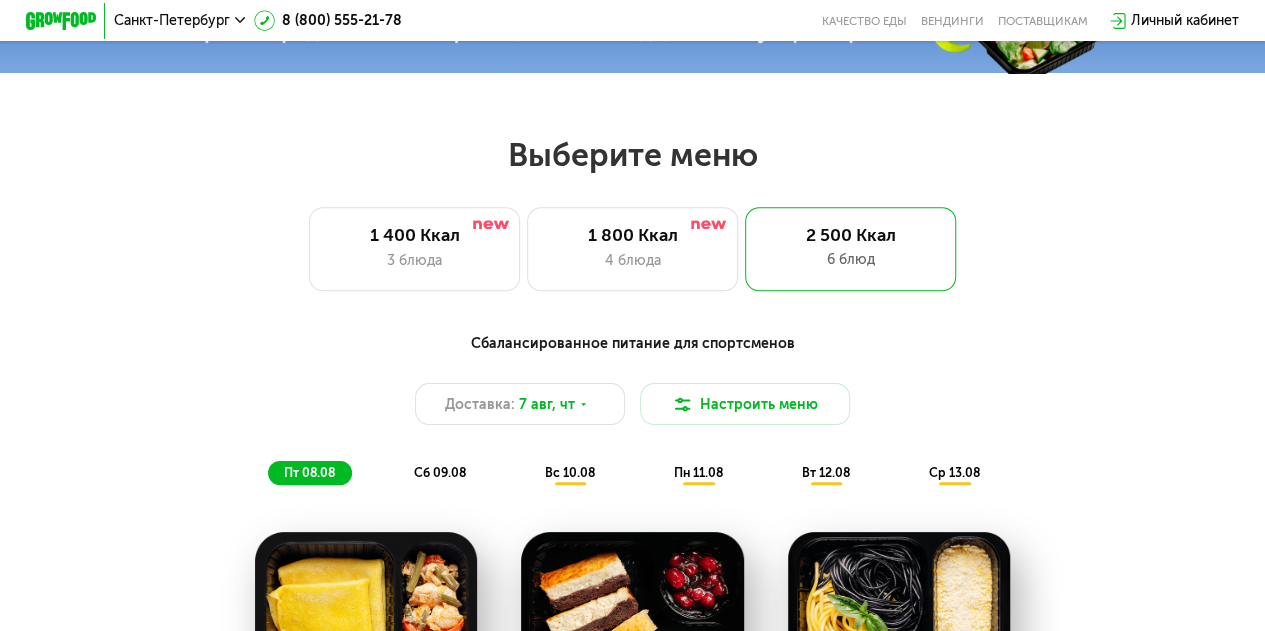 click on "Санкт-Петербург" at bounding box center [179, 21] 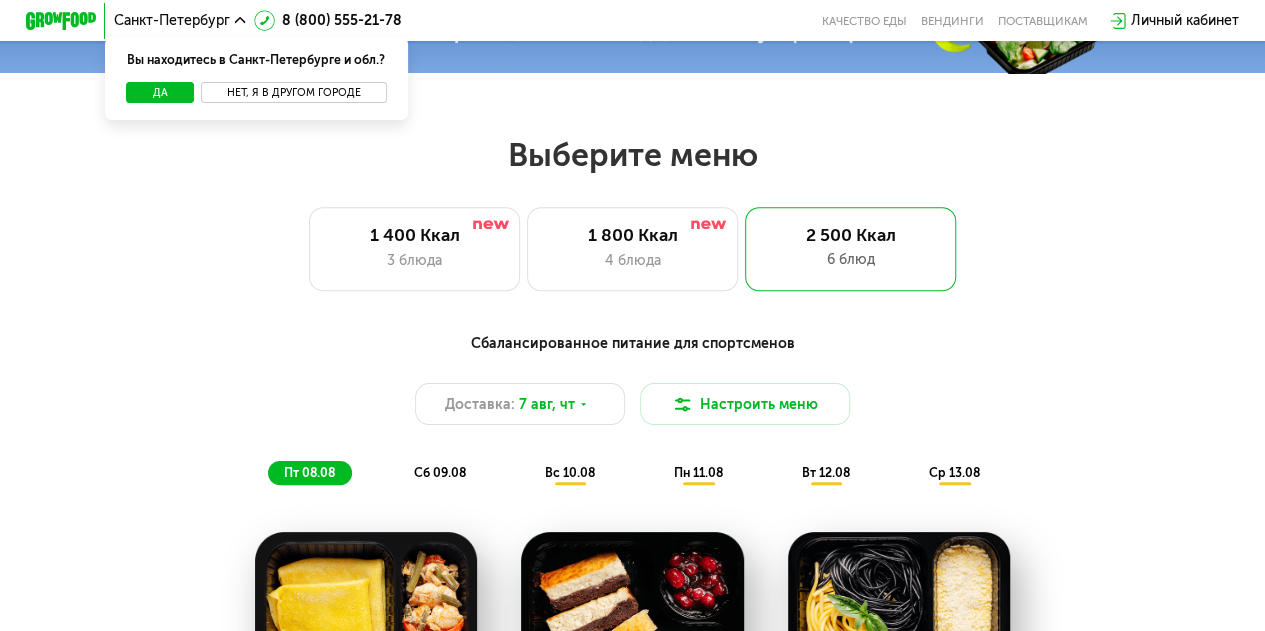click on "Нет, я в другом городе" at bounding box center [293, 92] 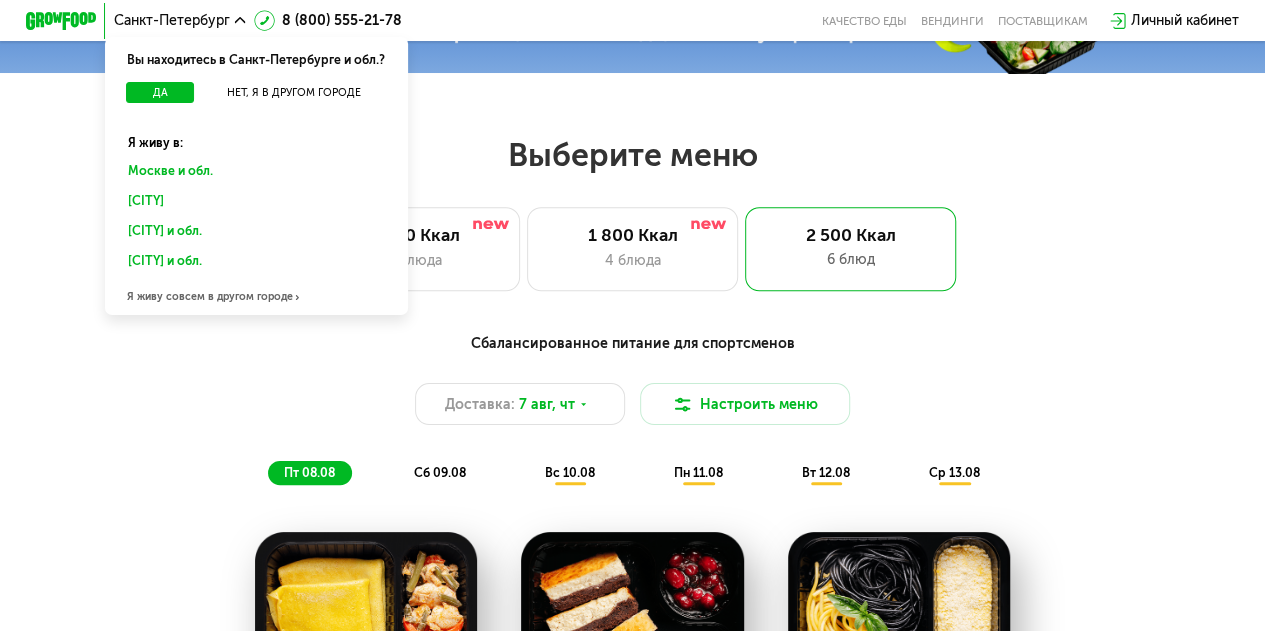 click on "Москве и обл." 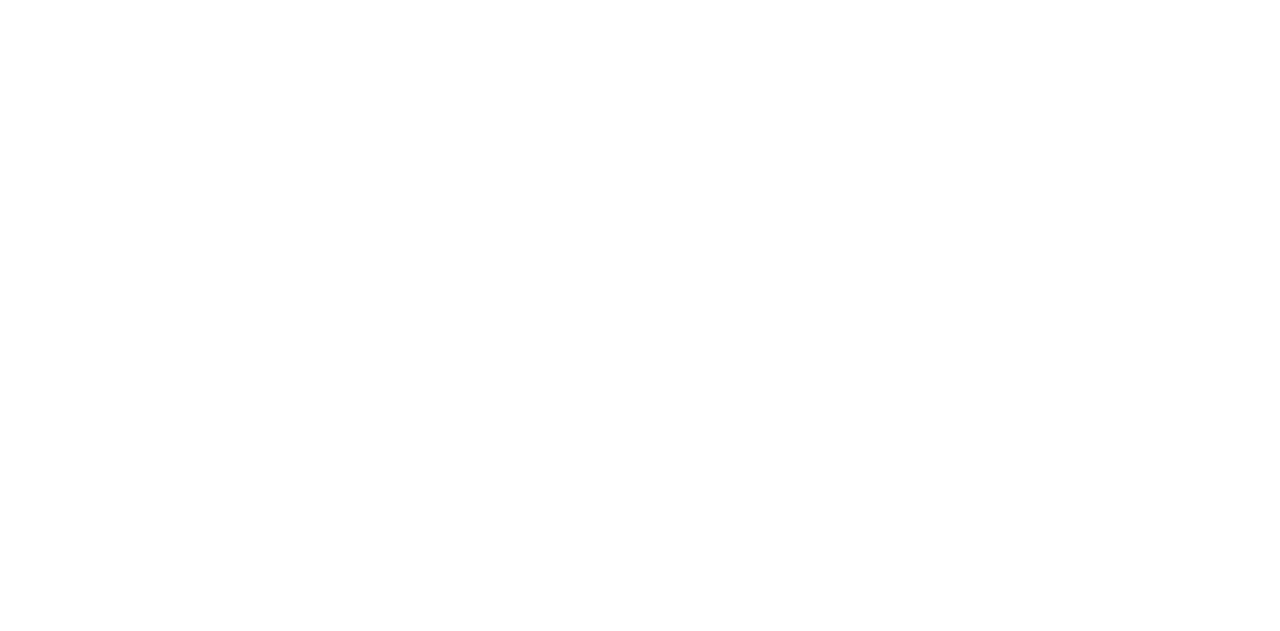 scroll, scrollTop: 0, scrollLeft: 0, axis: both 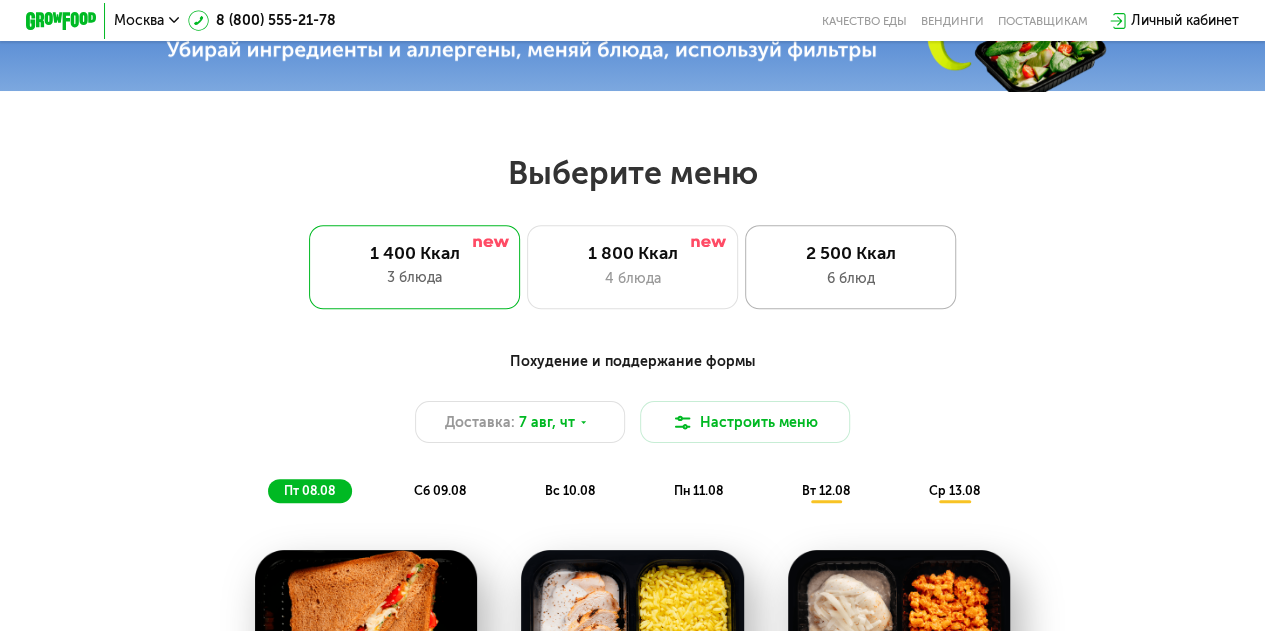 click on "2 500 Ккал" at bounding box center (850, 253) 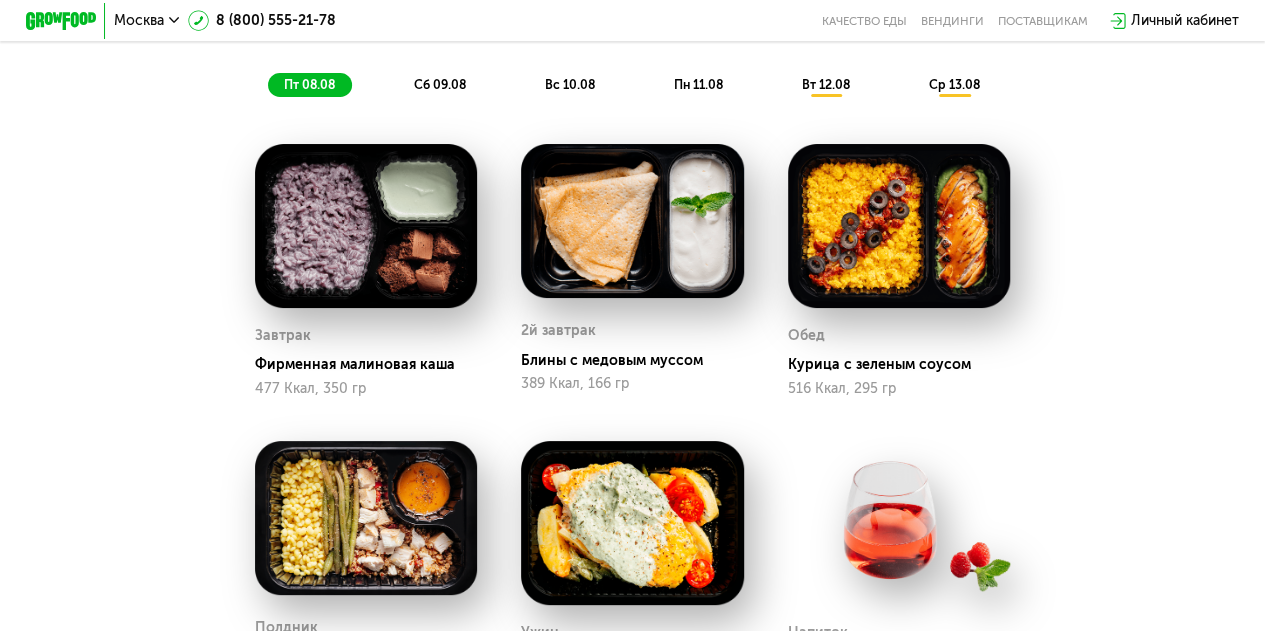 scroll, scrollTop: 1056, scrollLeft: 0, axis: vertical 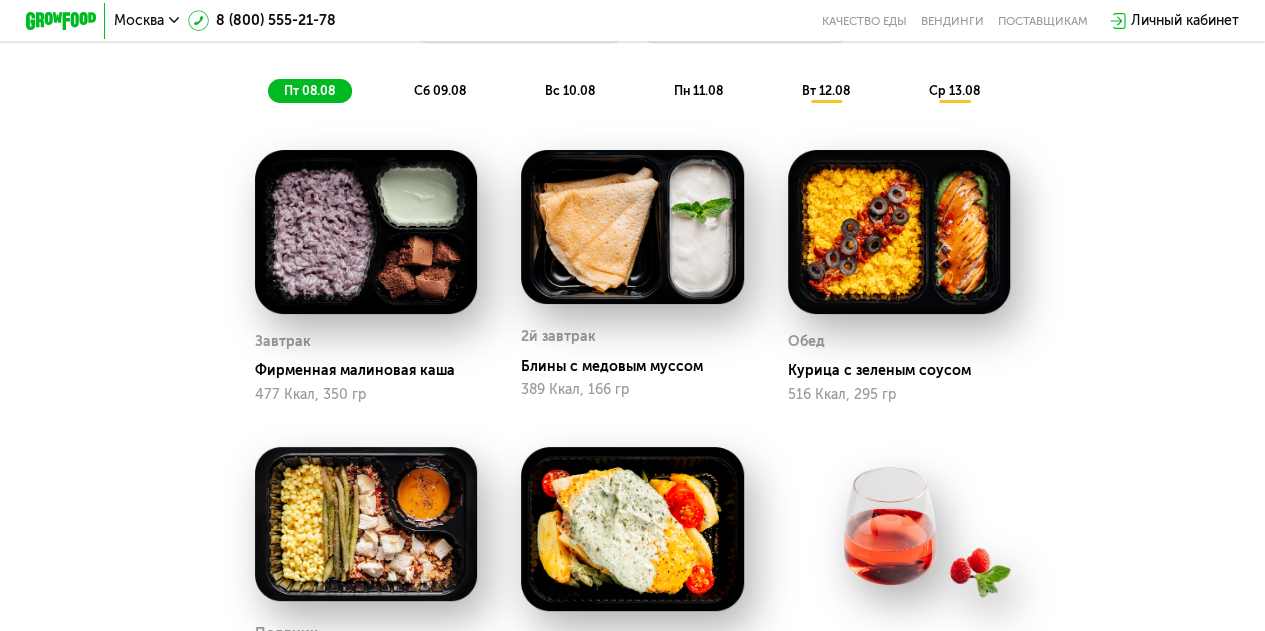 click on "вт 12.08" at bounding box center (825, 90) 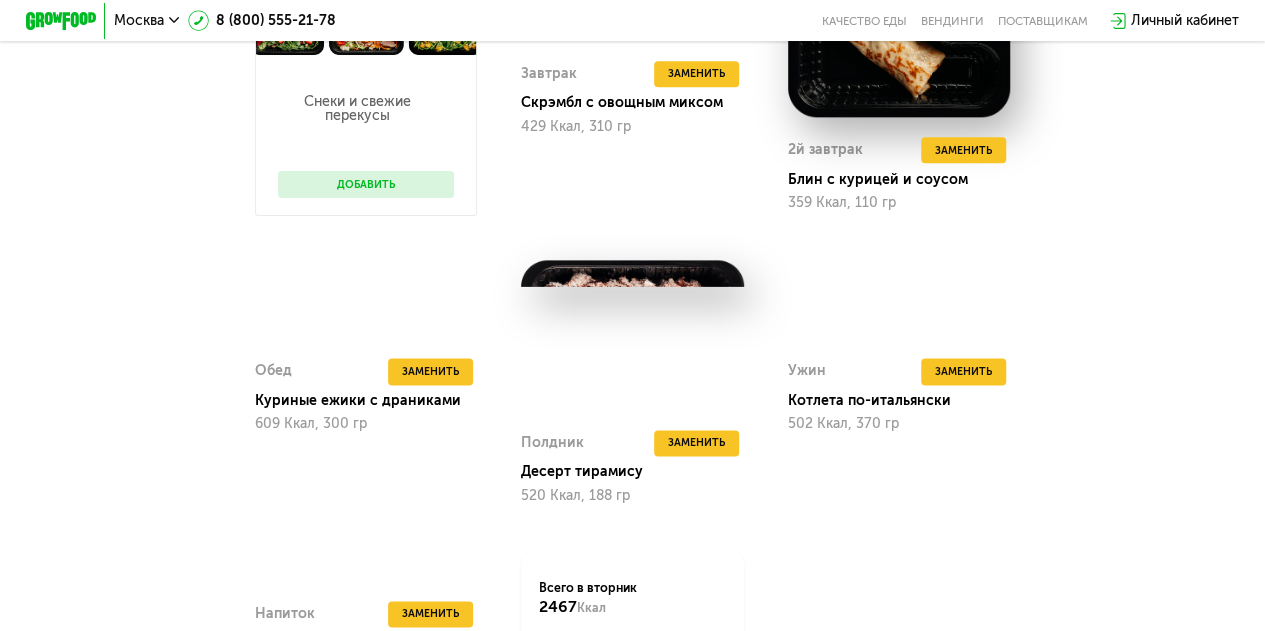 scroll, scrollTop: 1156, scrollLeft: 0, axis: vertical 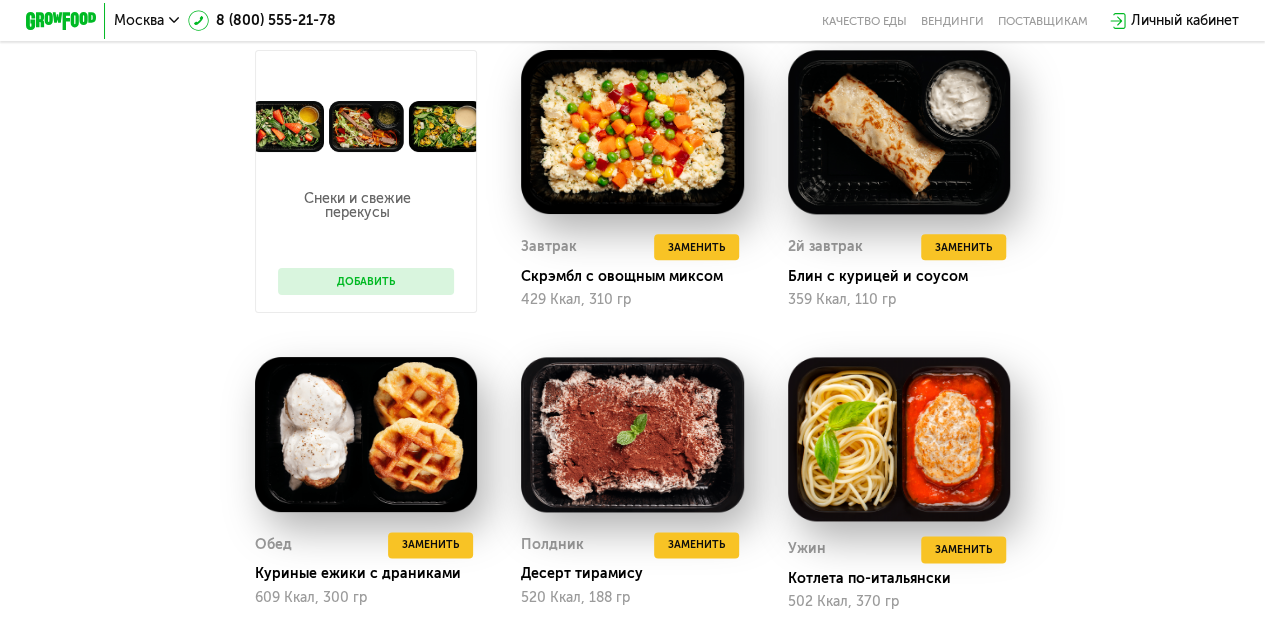 click on "Добавить" at bounding box center (366, 281) 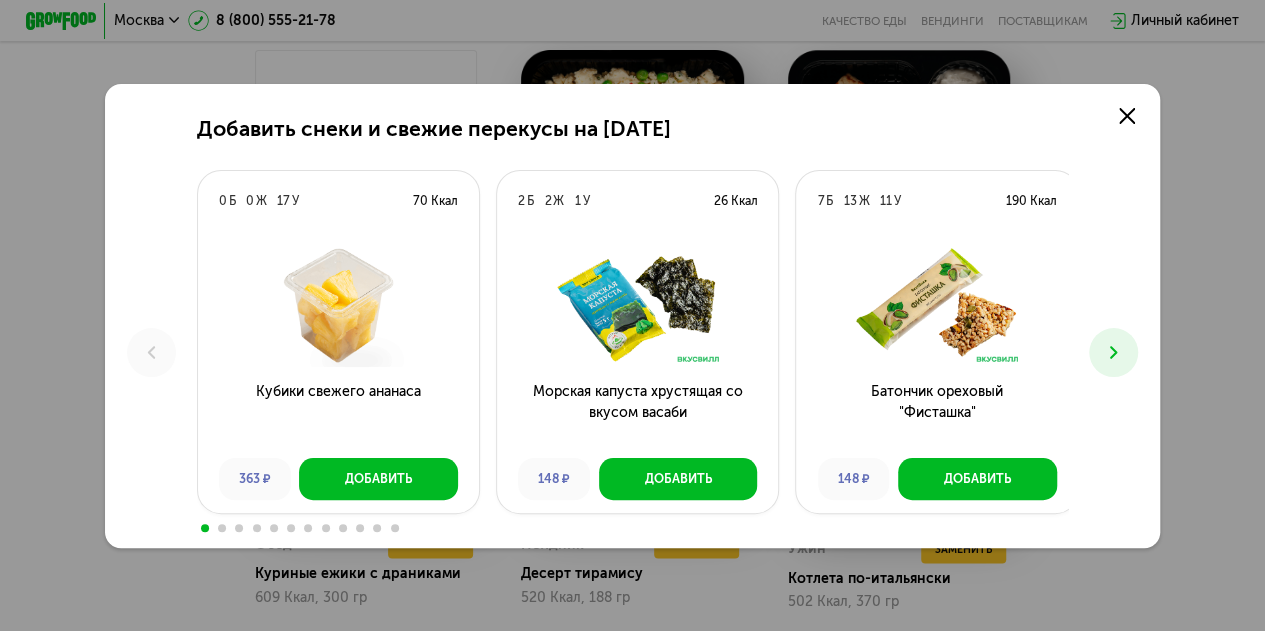 click 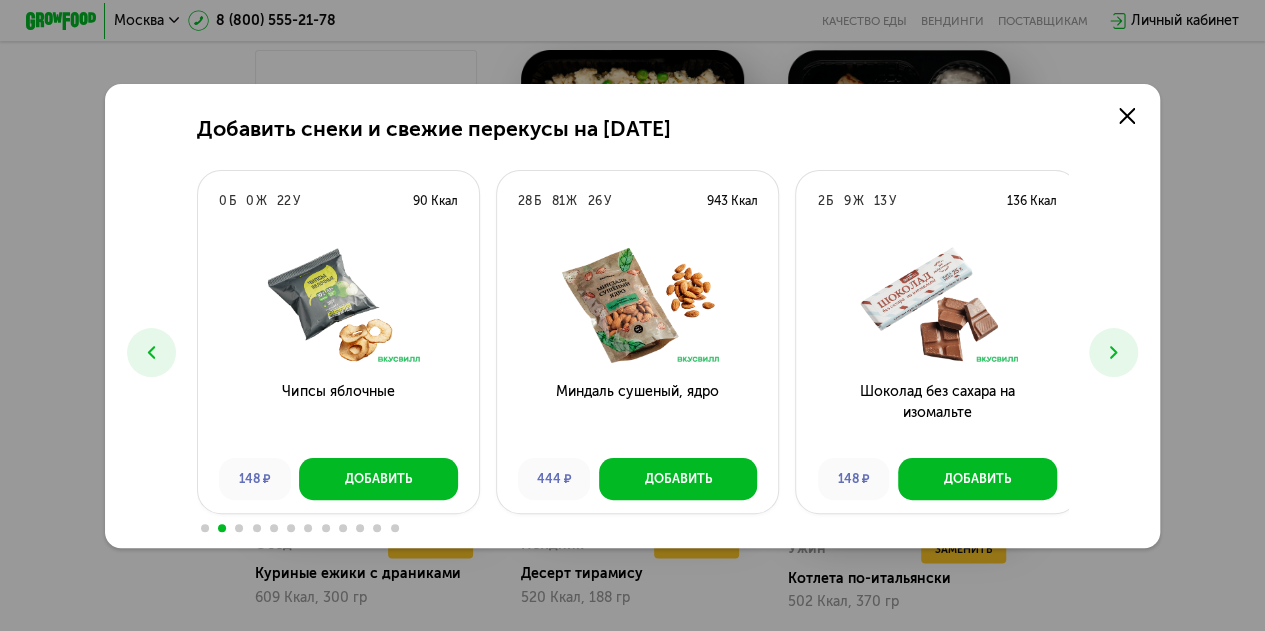 click 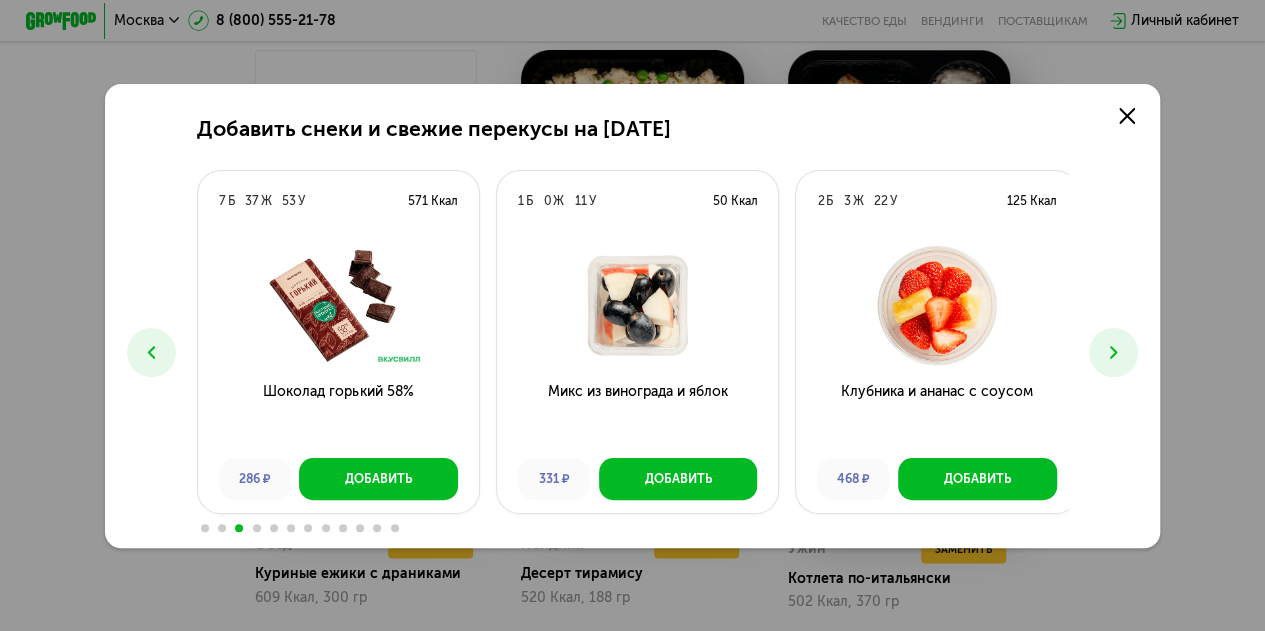 click at bounding box center (1113, 352) 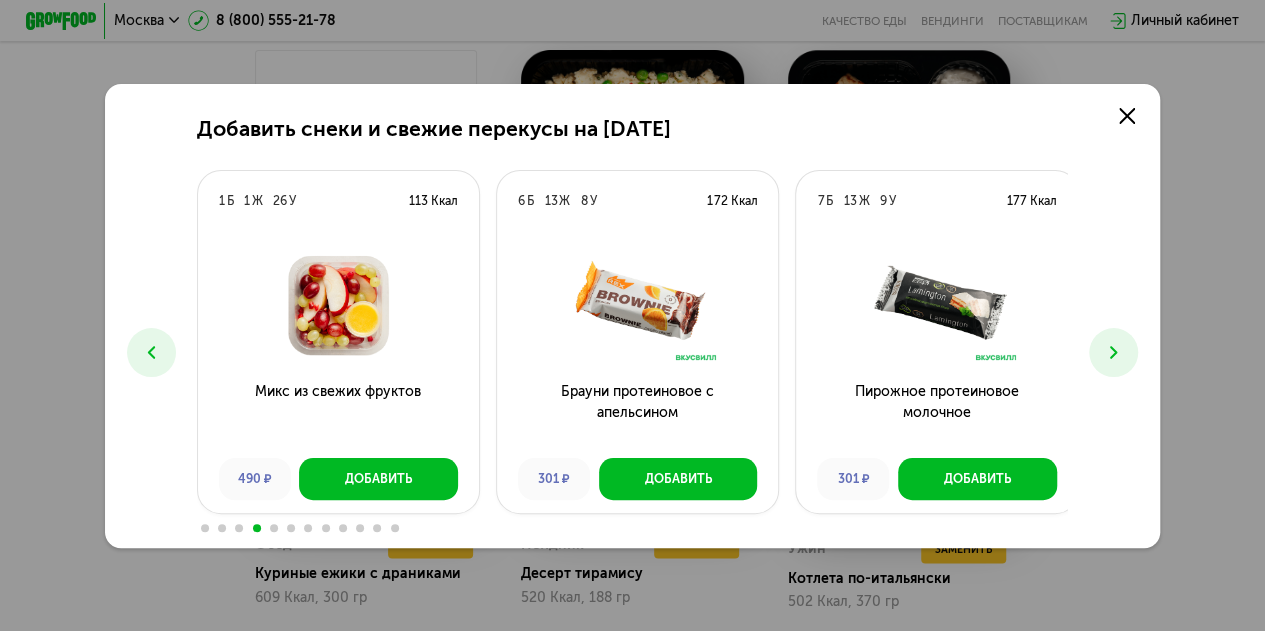 click at bounding box center [1113, 352] 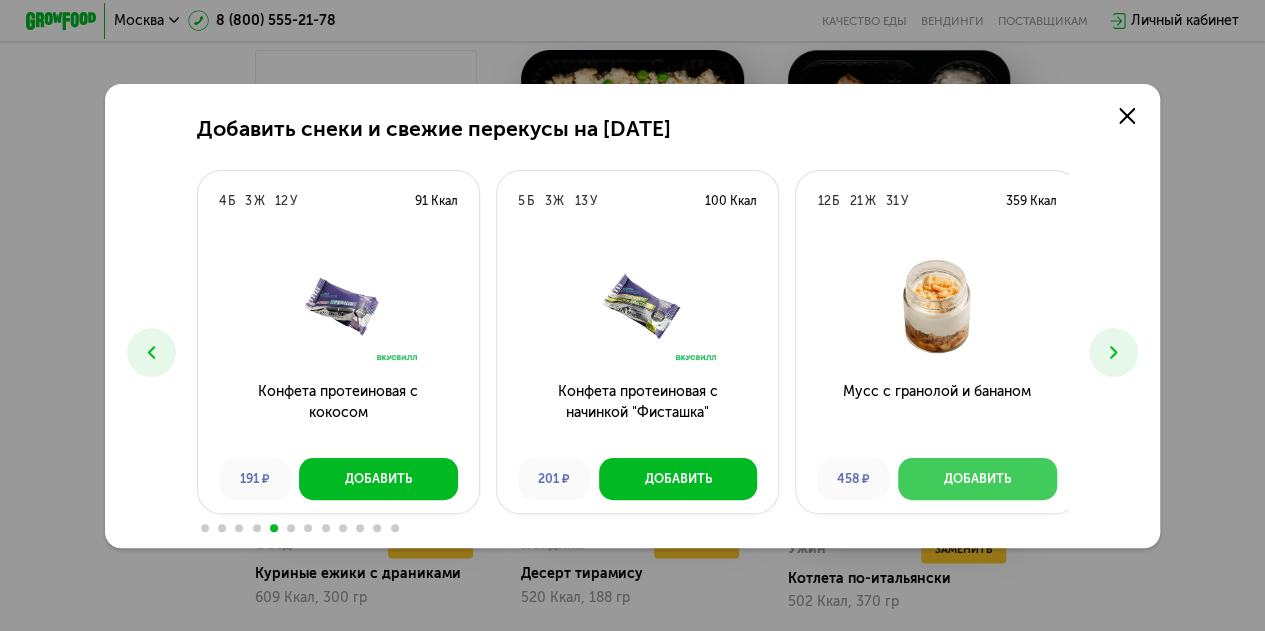 click on "Добавить" at bounding box center (977, 479) 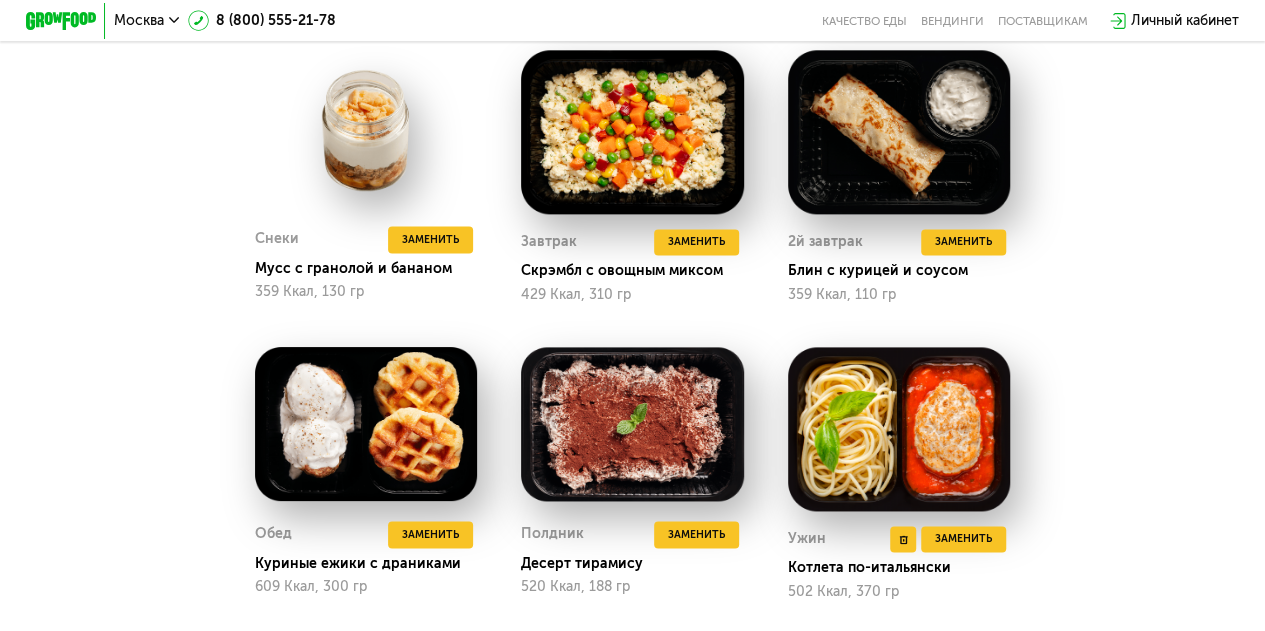 scroll, scrollTop: 900, scrollLeft: 0, axis: vertical 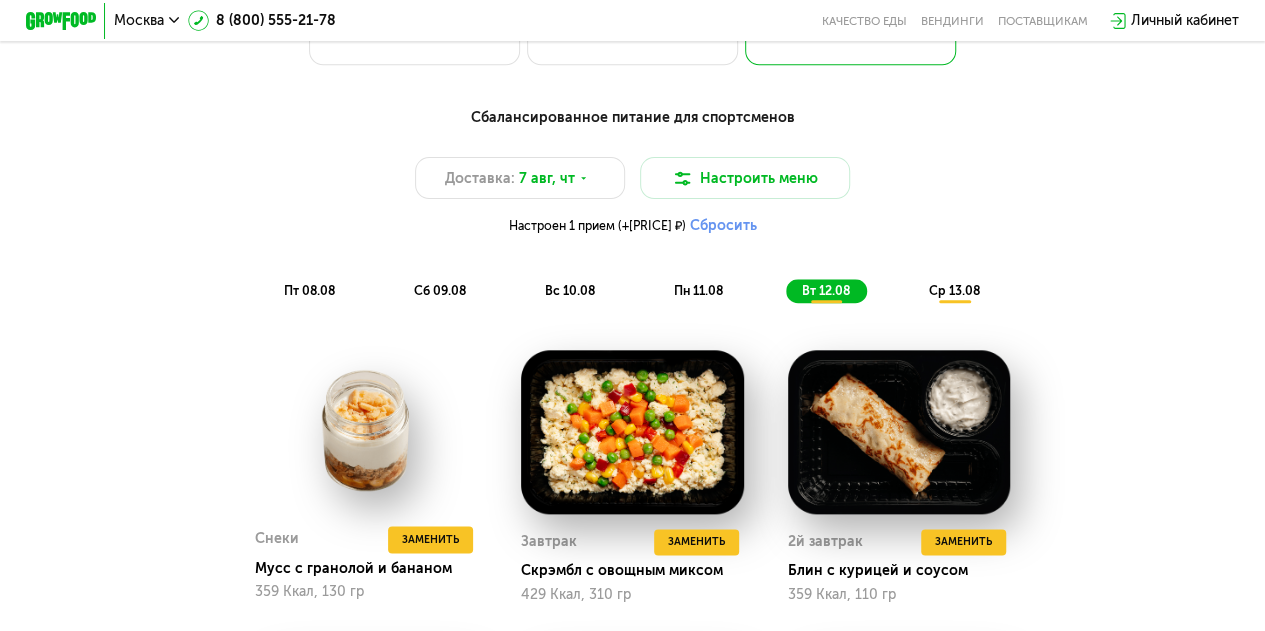 click on "ср 13.08" at bounding box center [953, 290] 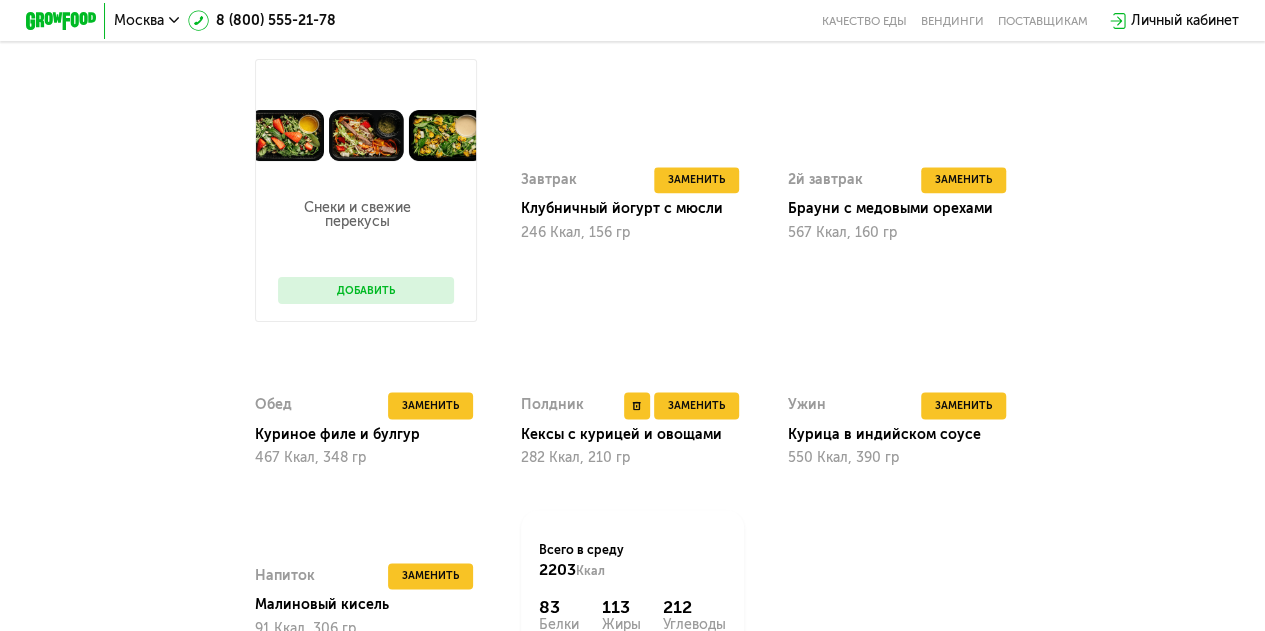 scroll, scrollTop: 1300, scrollLeft: 0, axis: vertical 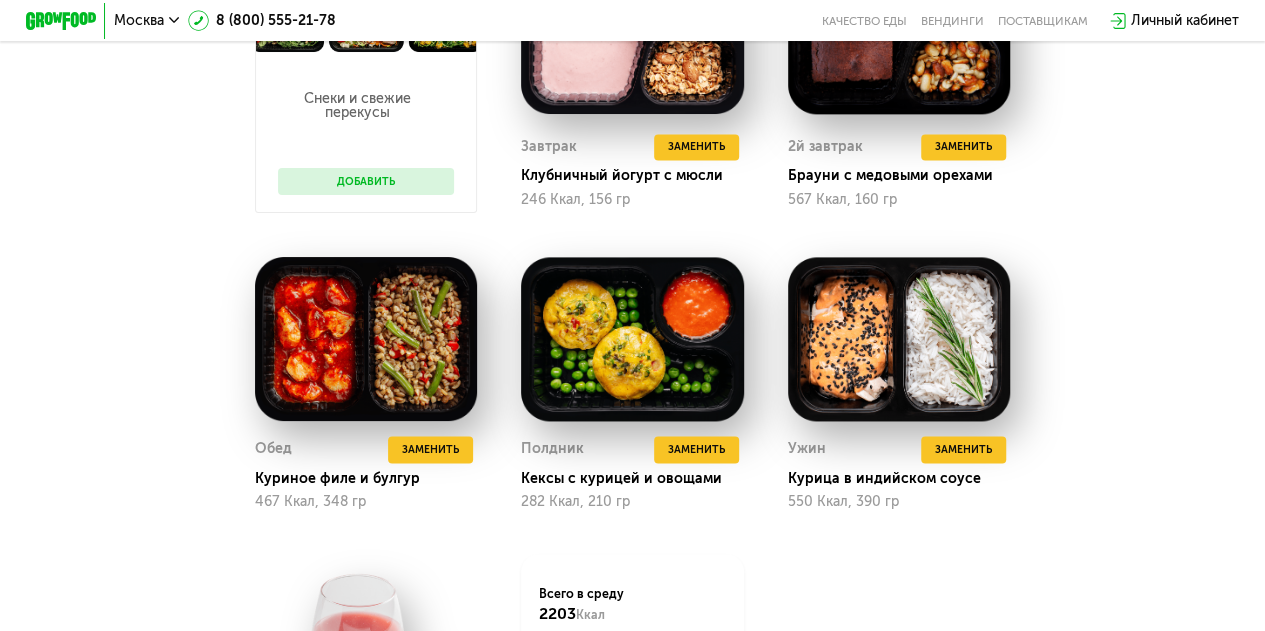 click on "Добавить" at bounding box center [366, 181] 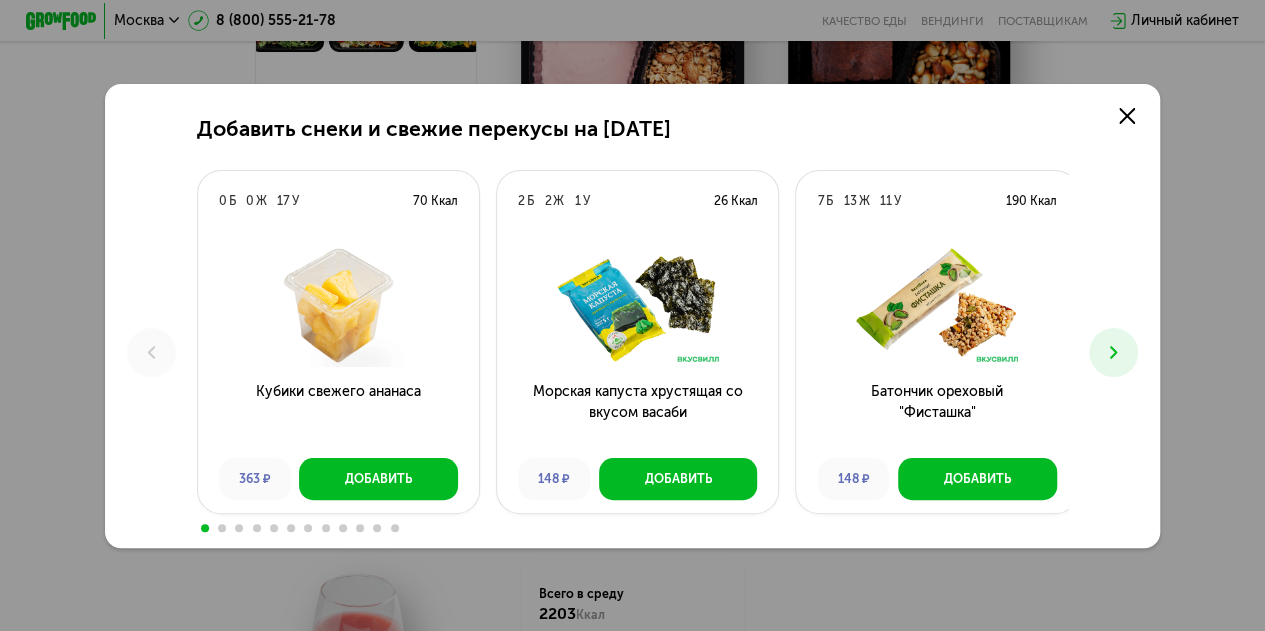 click 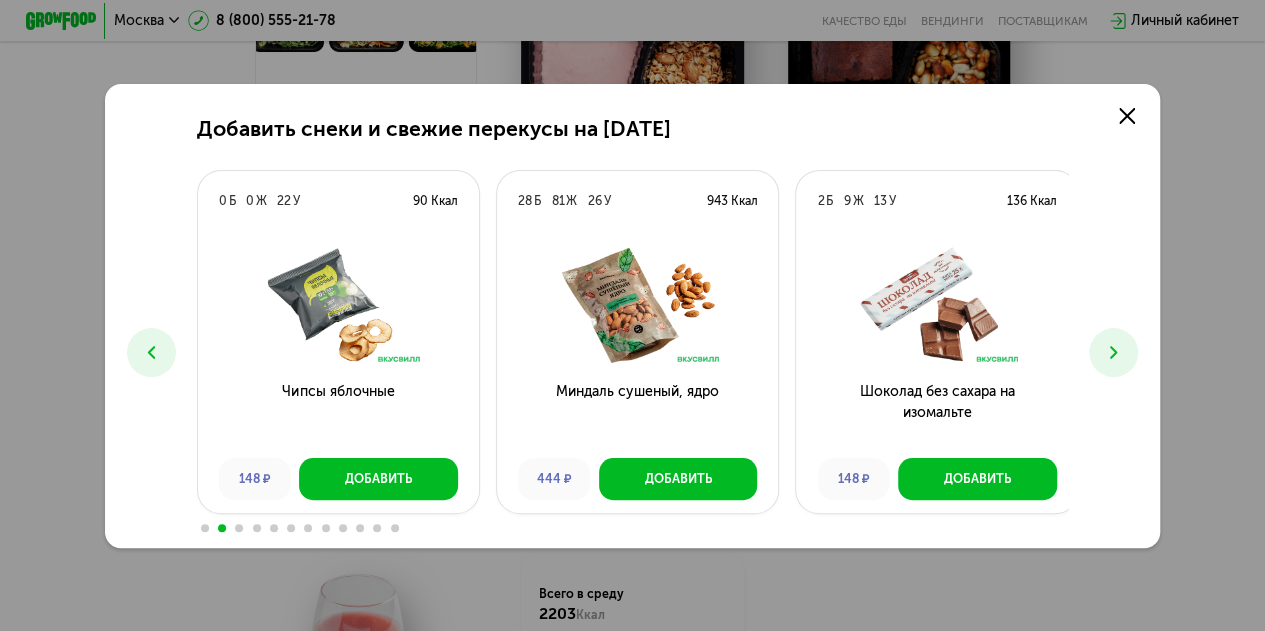 click 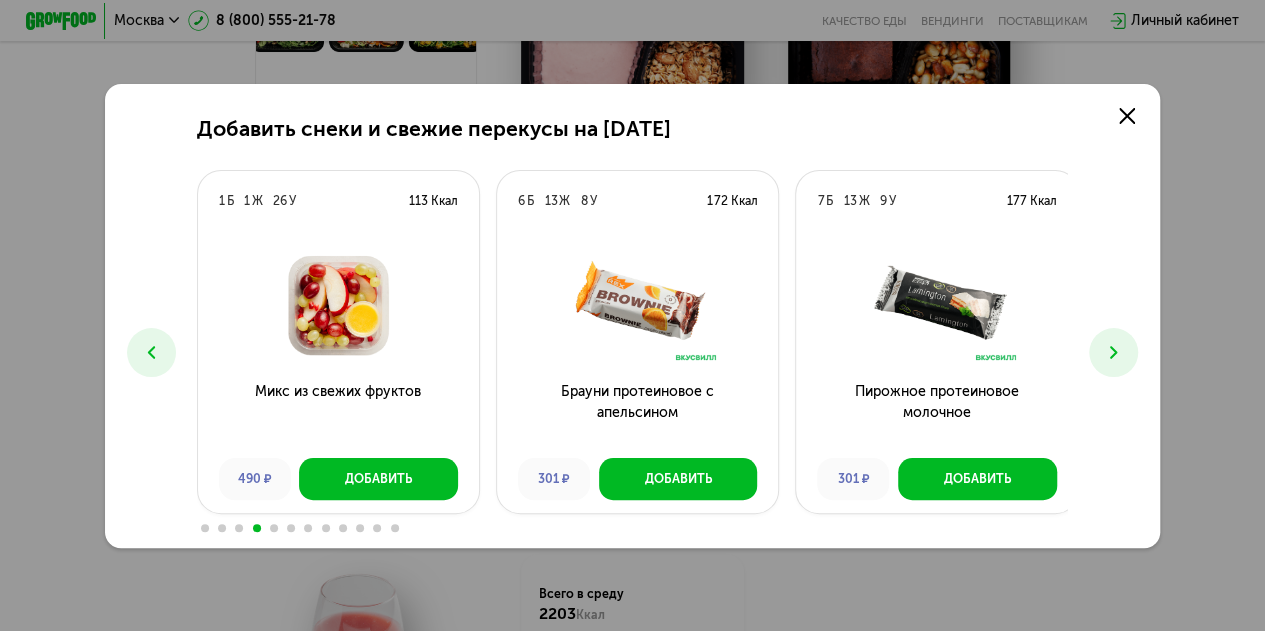 click 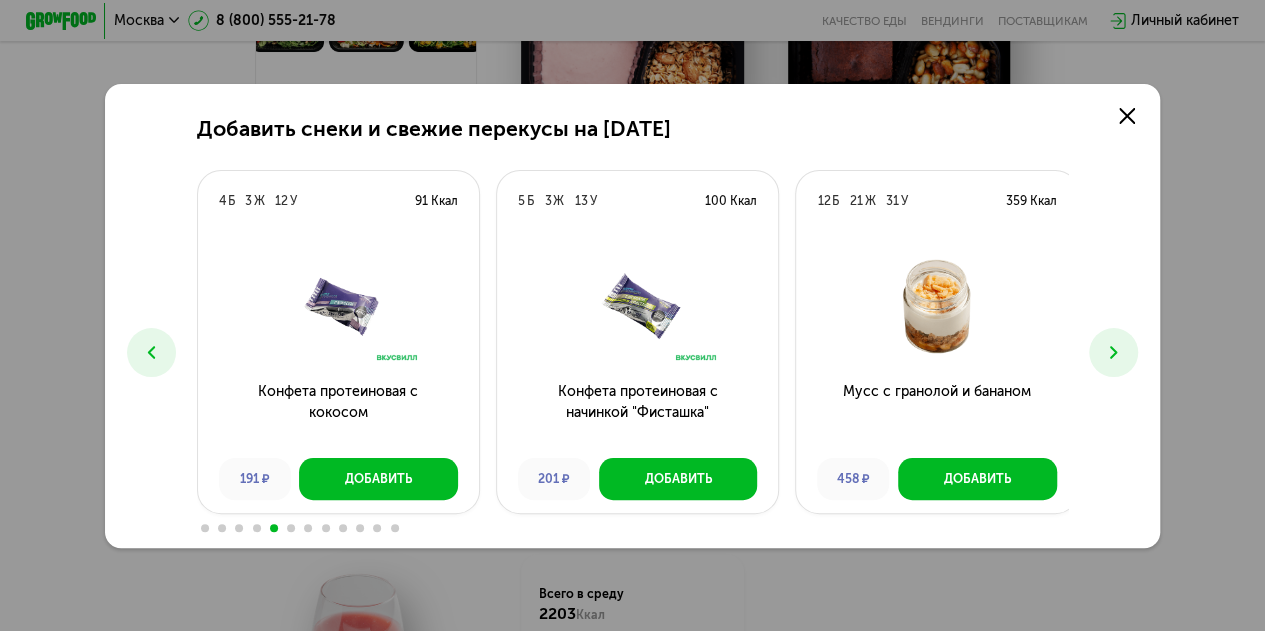 click 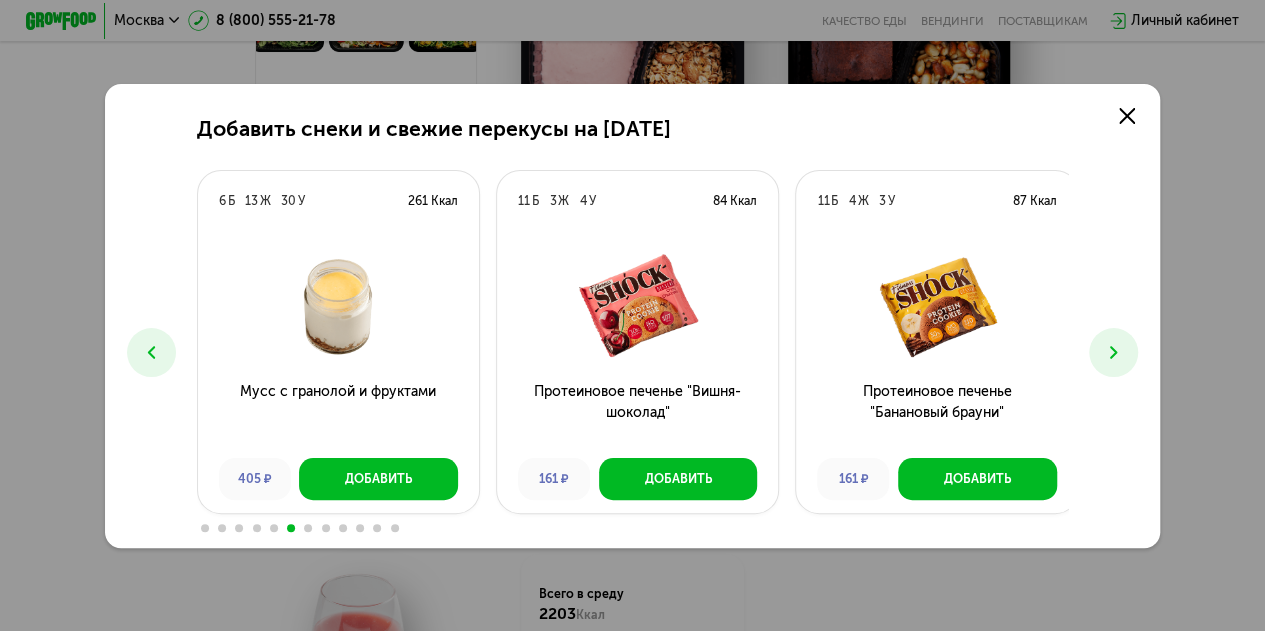 click 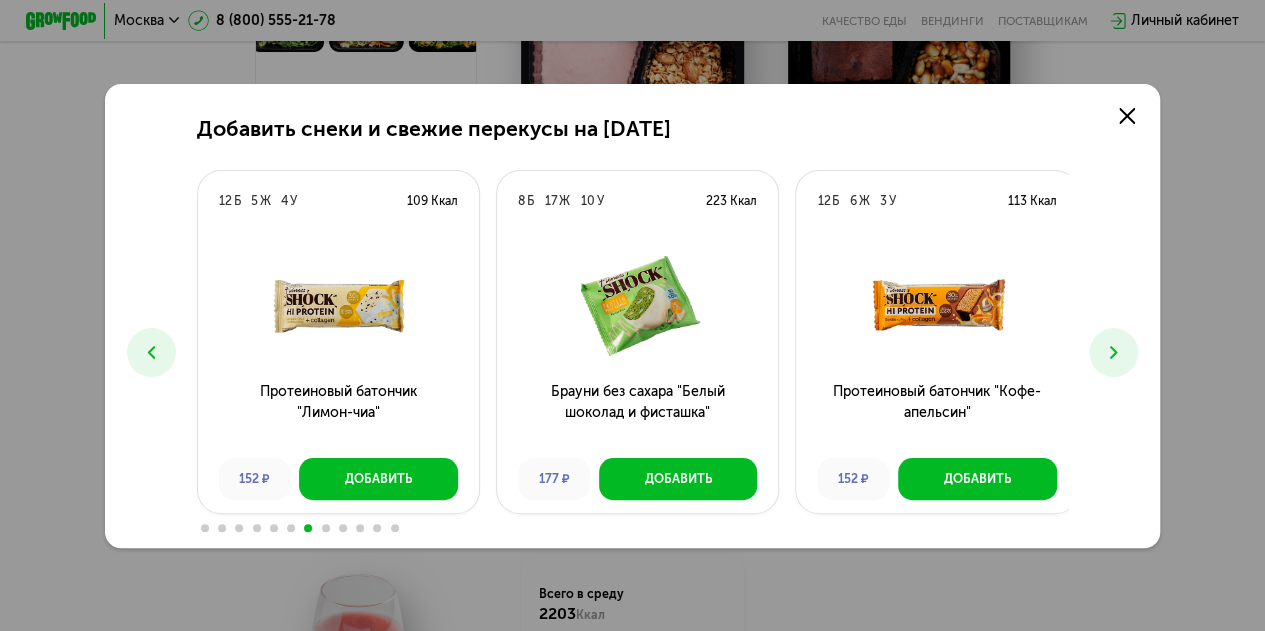 click 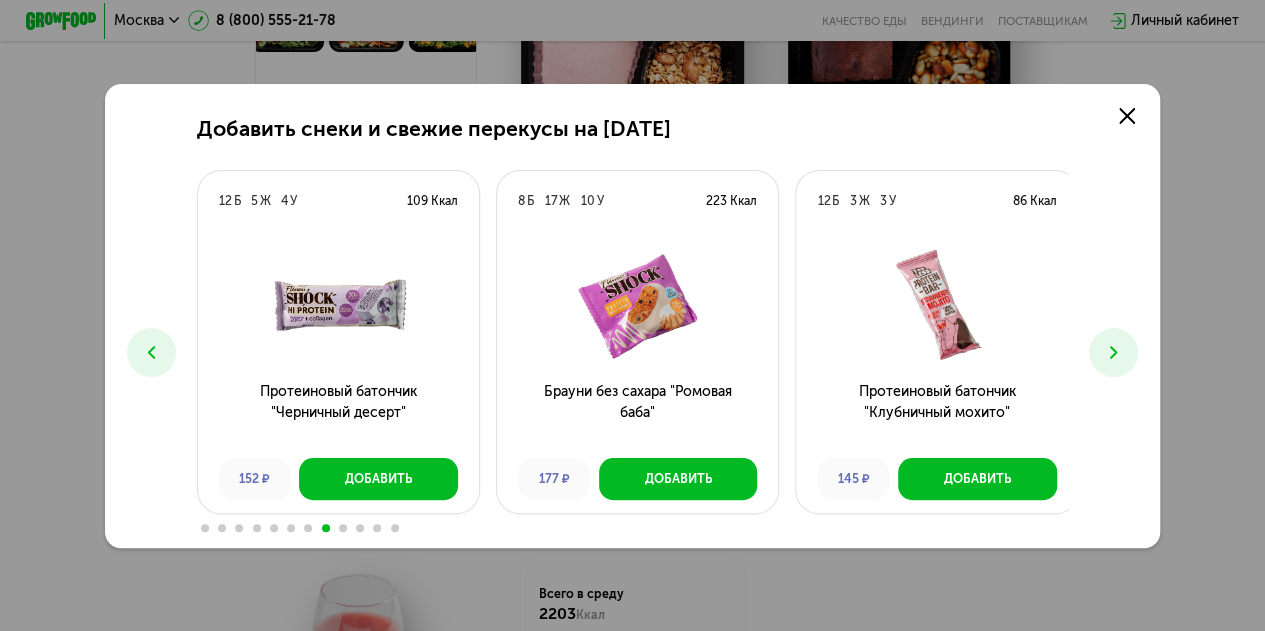 click 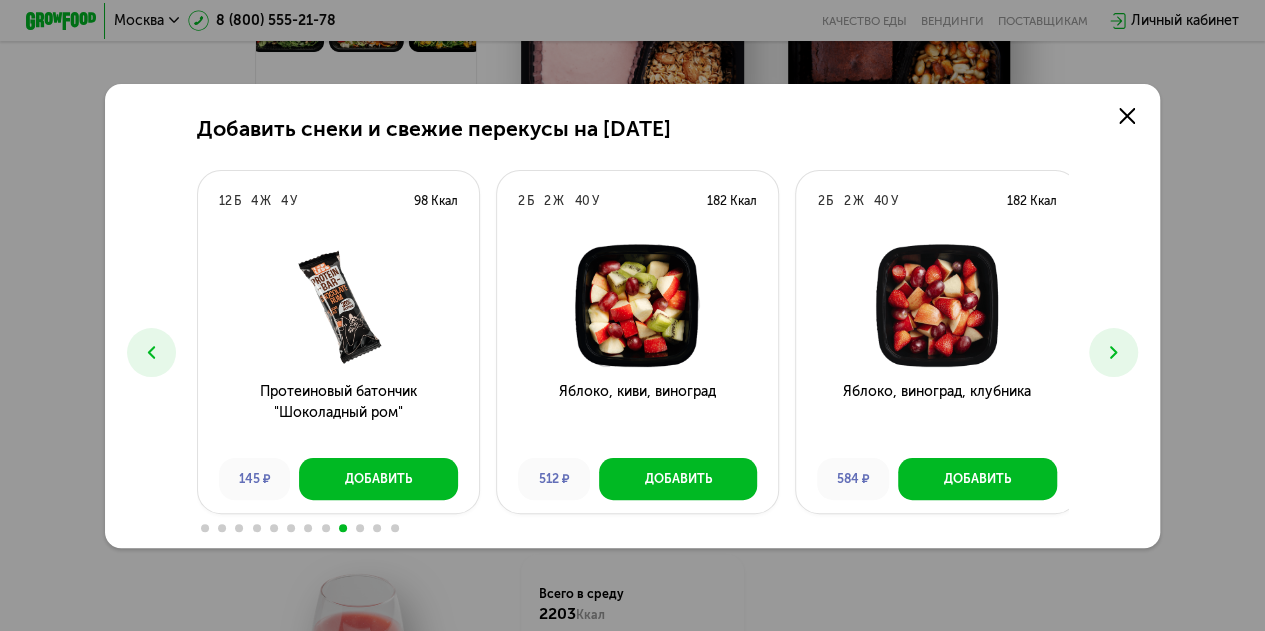 click 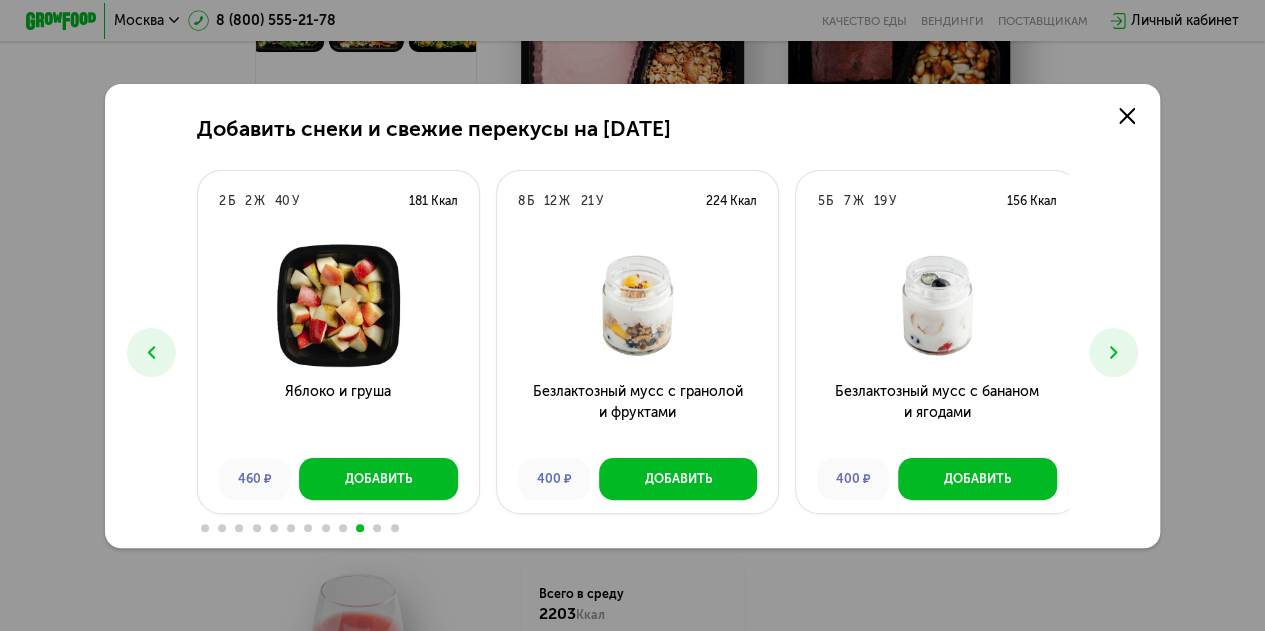 click 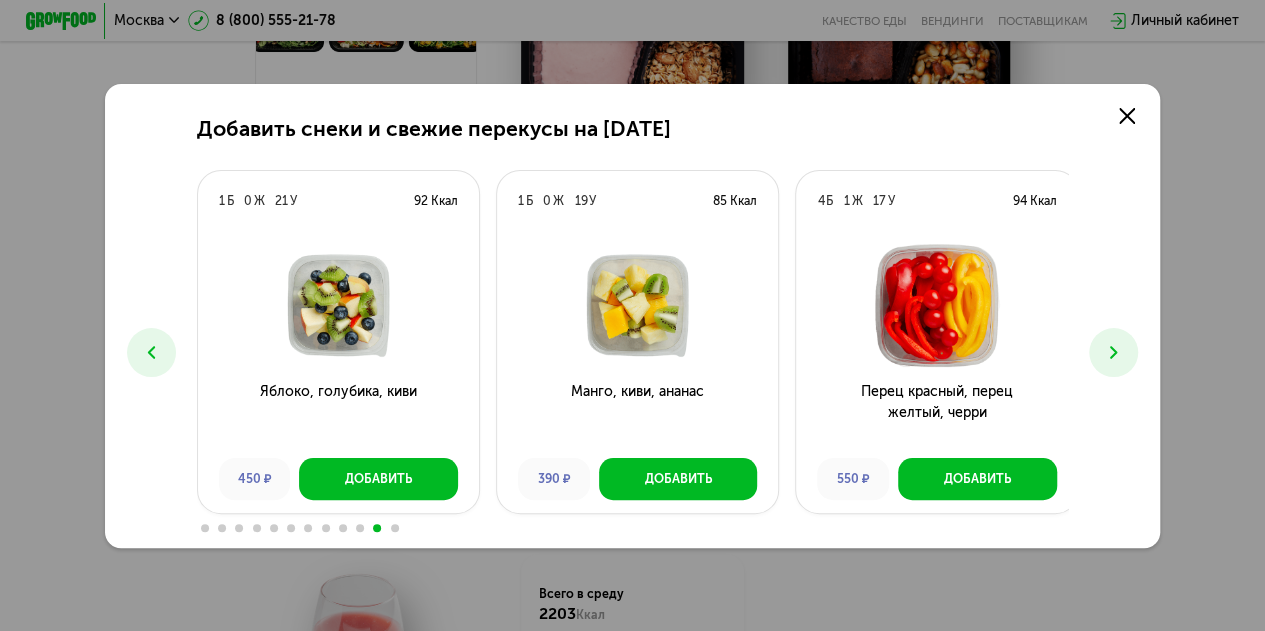 click 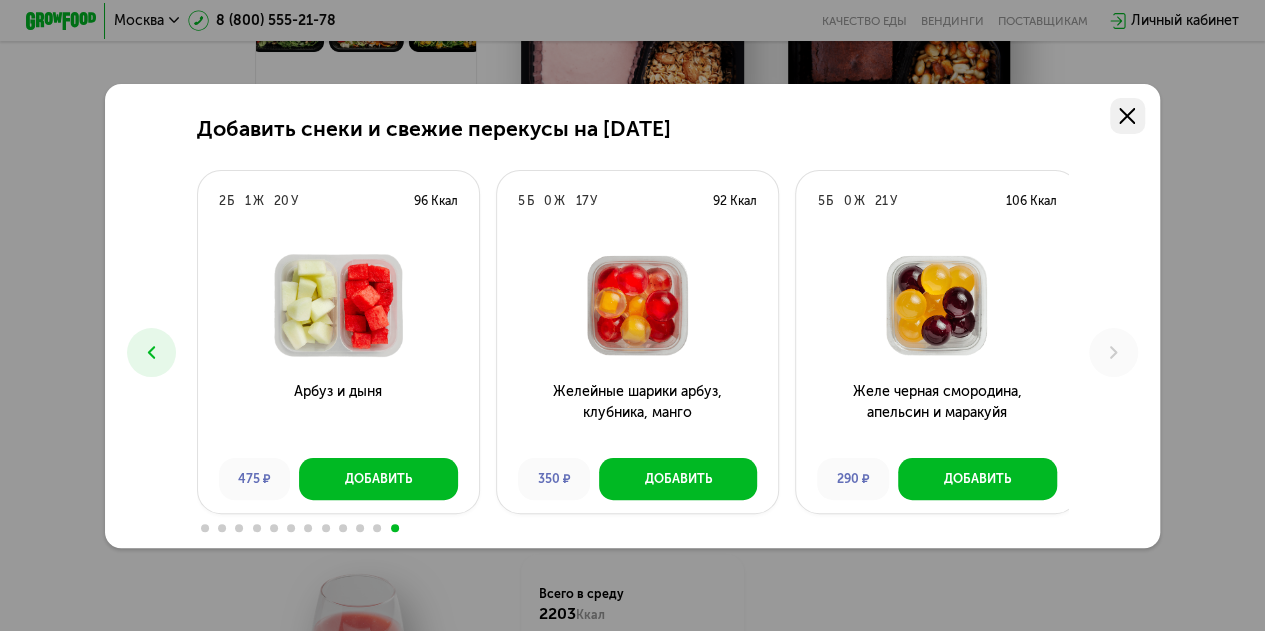 click at bounding box center (1127, 115) 